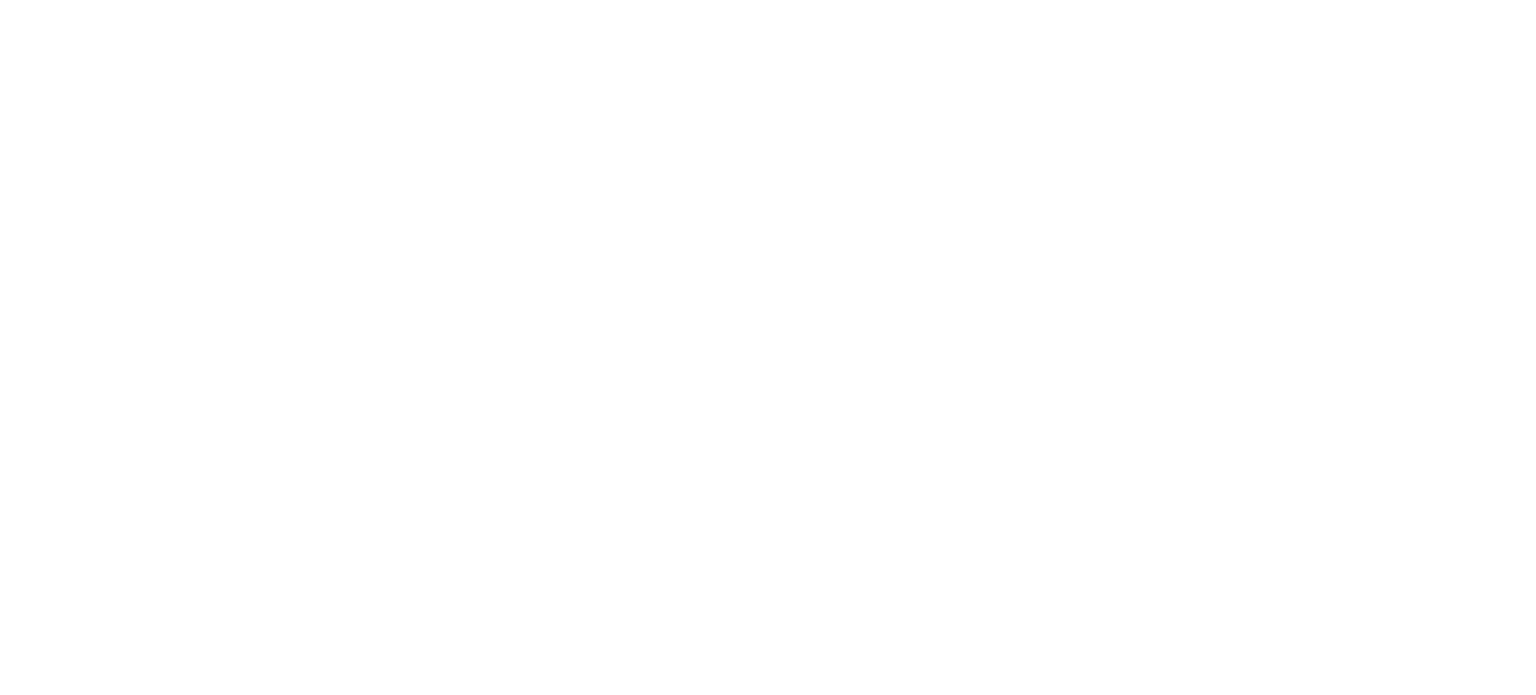 scroll, scrollTop: 0, scrollLeft: 0, axis: both 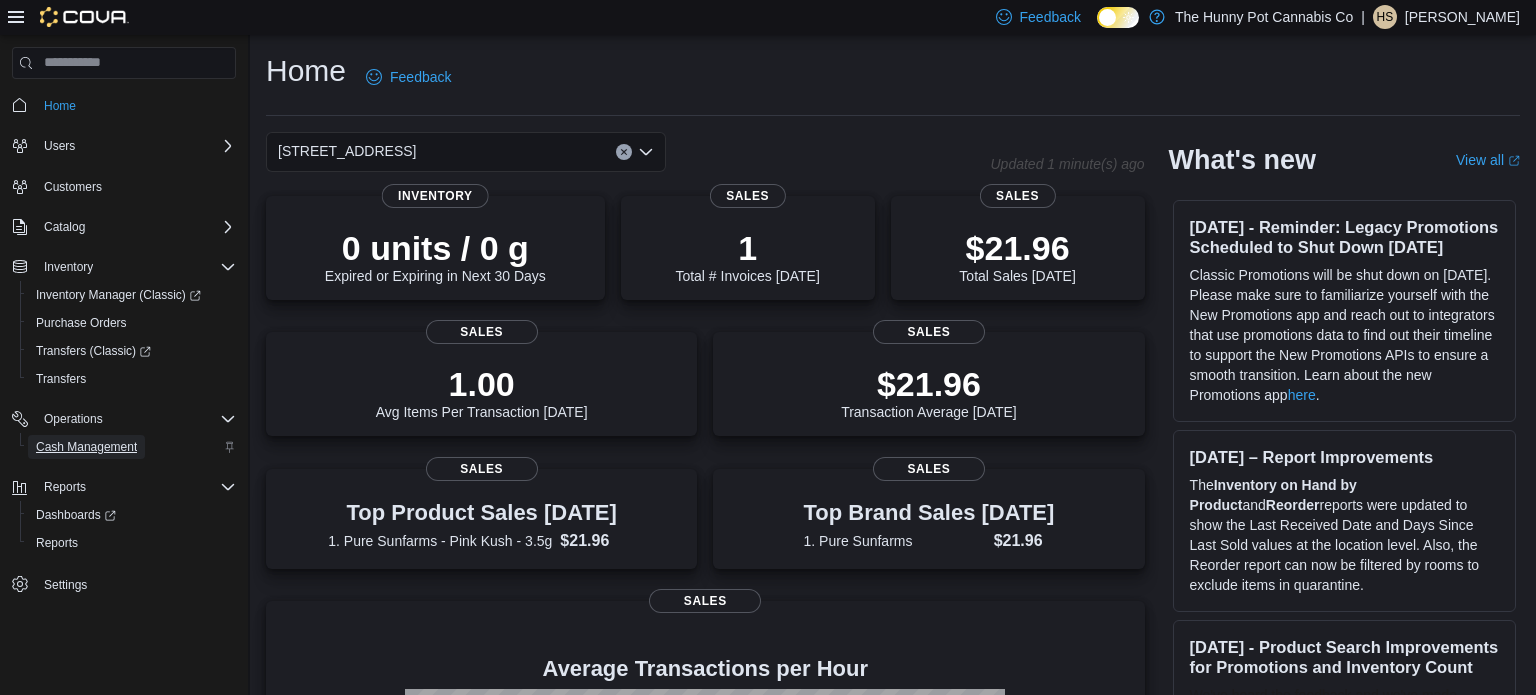 click on "Cash Management" at bounding box center (86, 447) 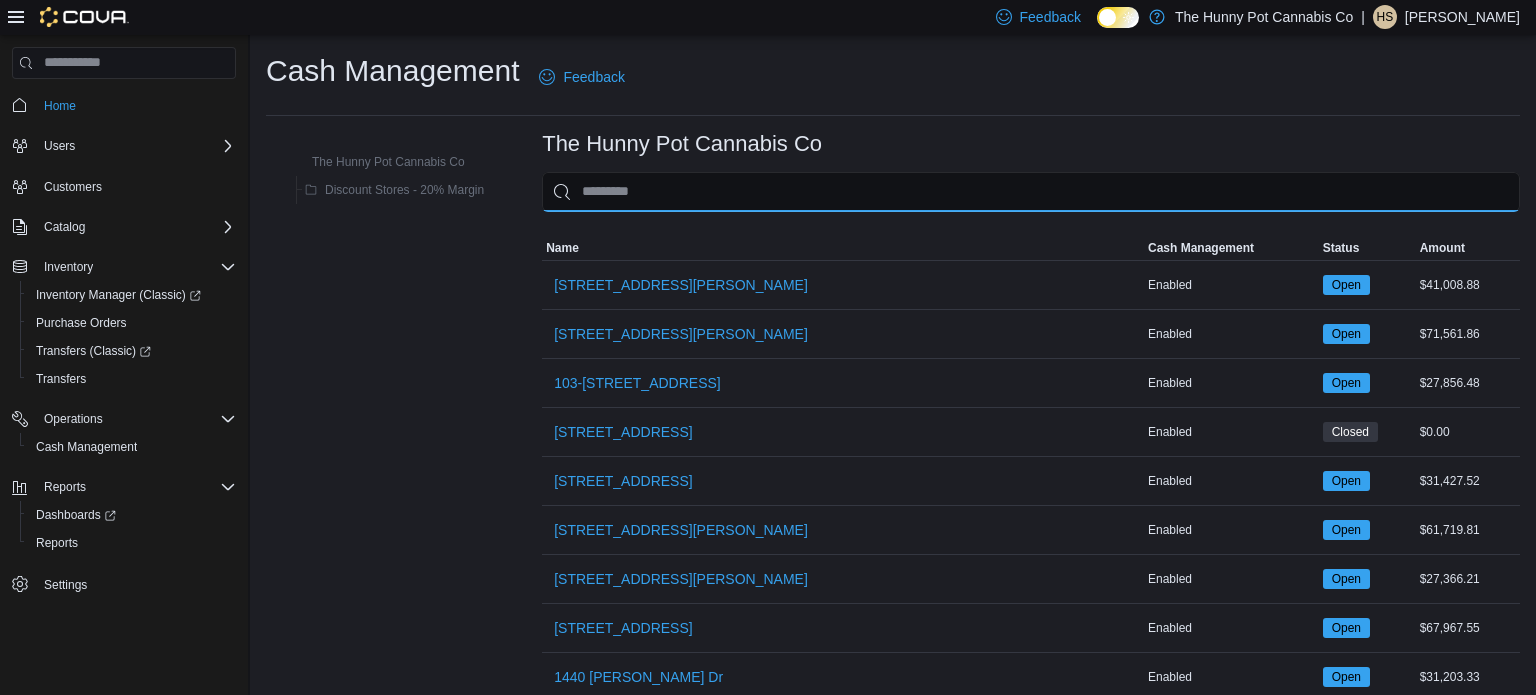 click at bounding box center (1031, 192) 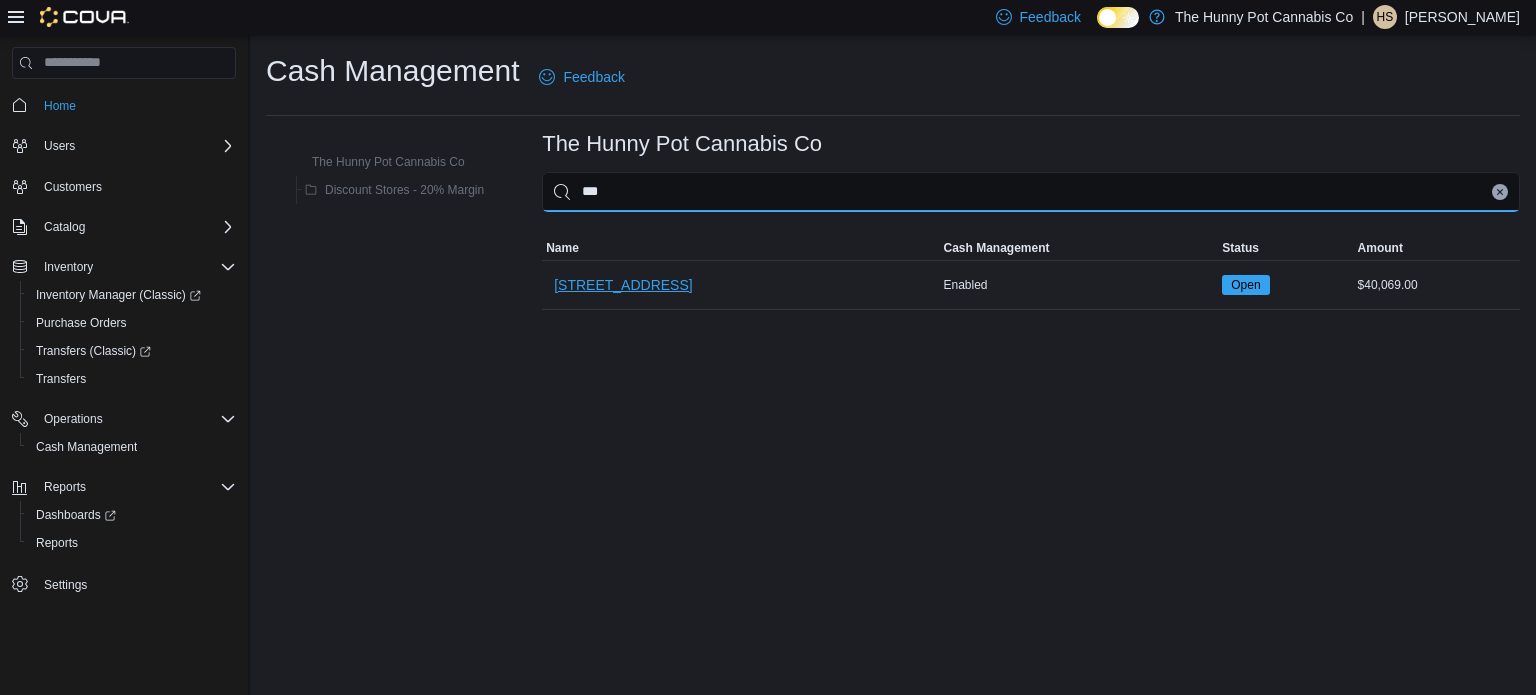 type on "***" 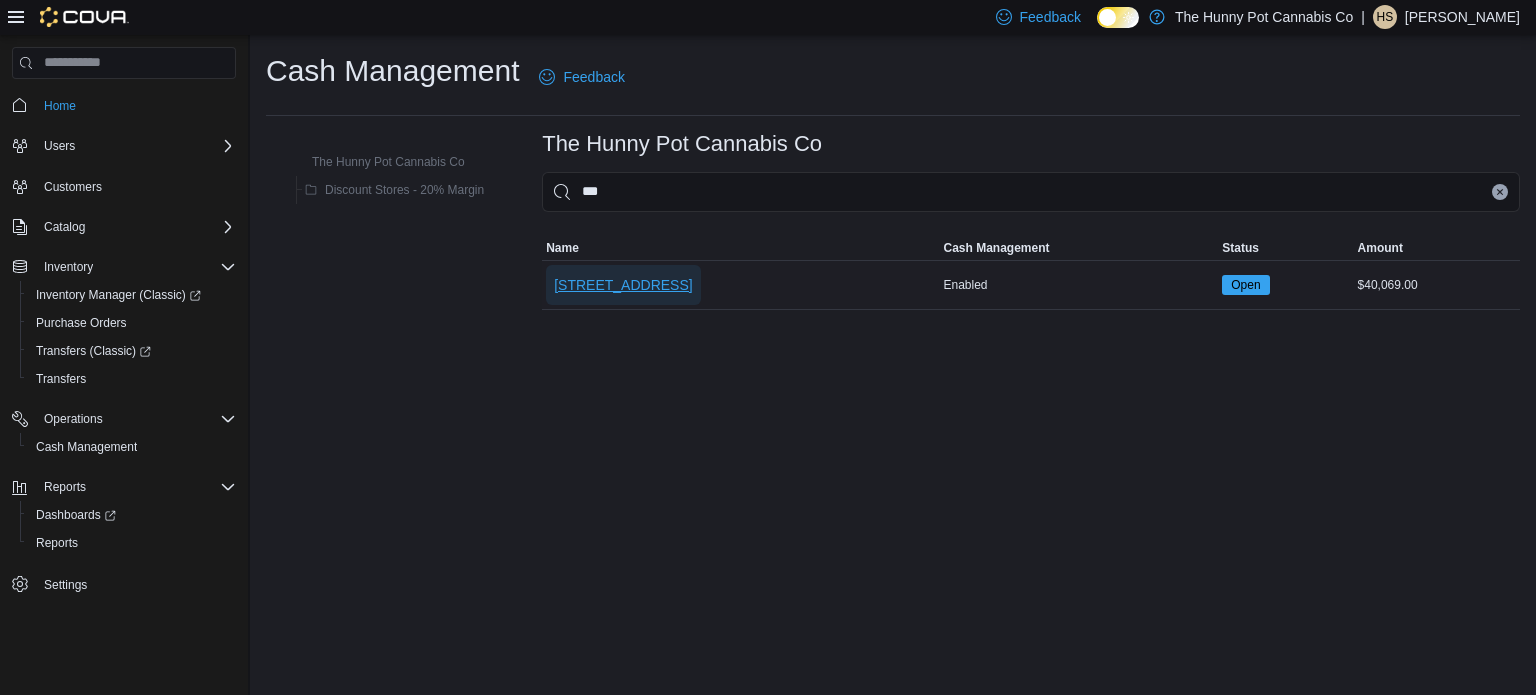 click on "[STREET_ADDRESS]" at bounding box center [623, 285] 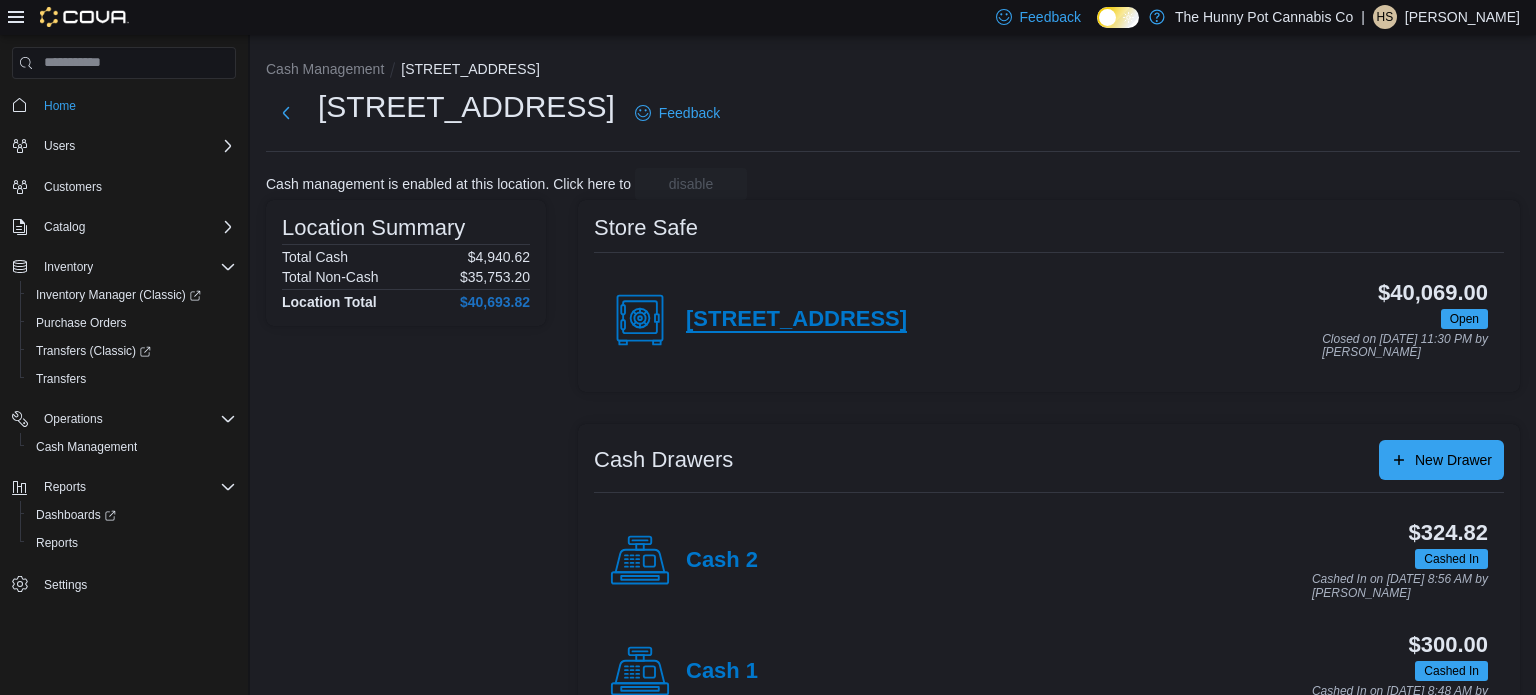 click on "[STREET_ADDRESS]" at bounding box center (796, 320) 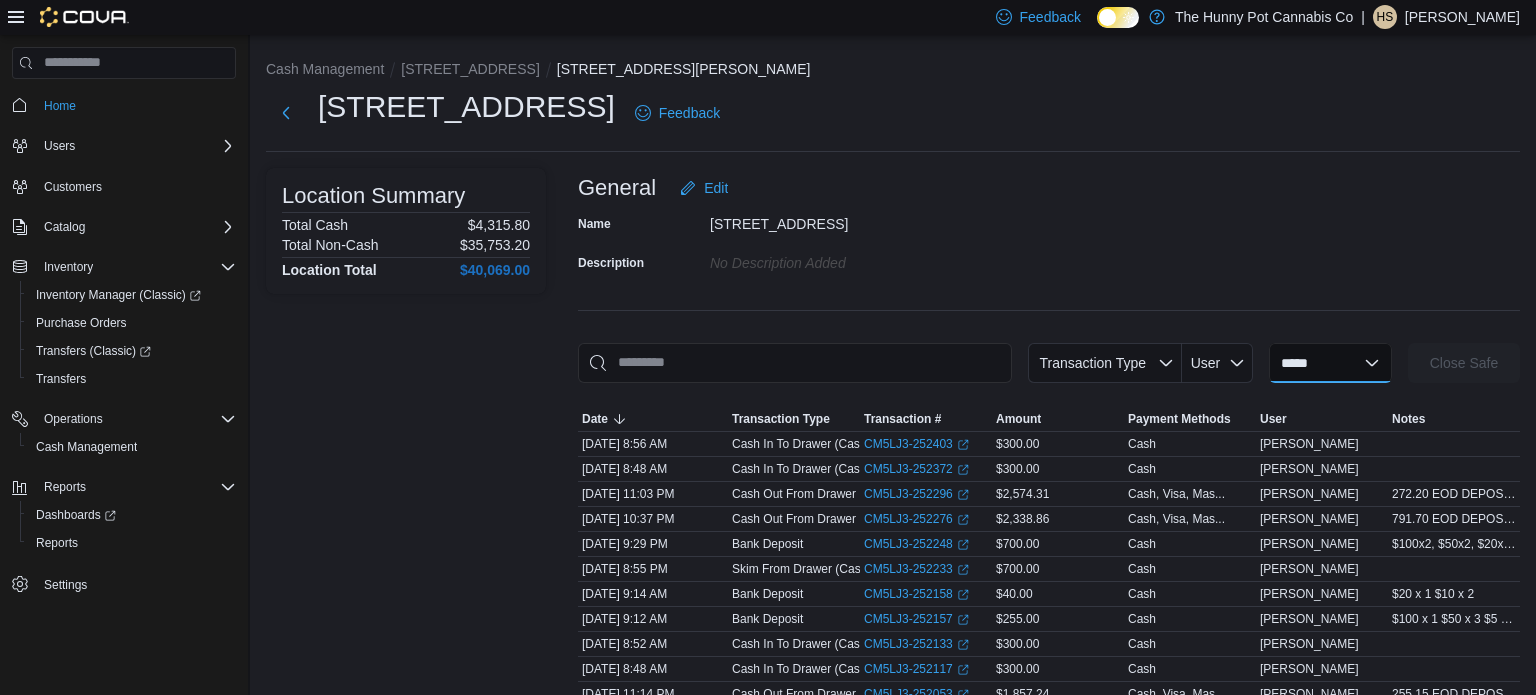 click on "**********" at bounding box center (1330, 363) 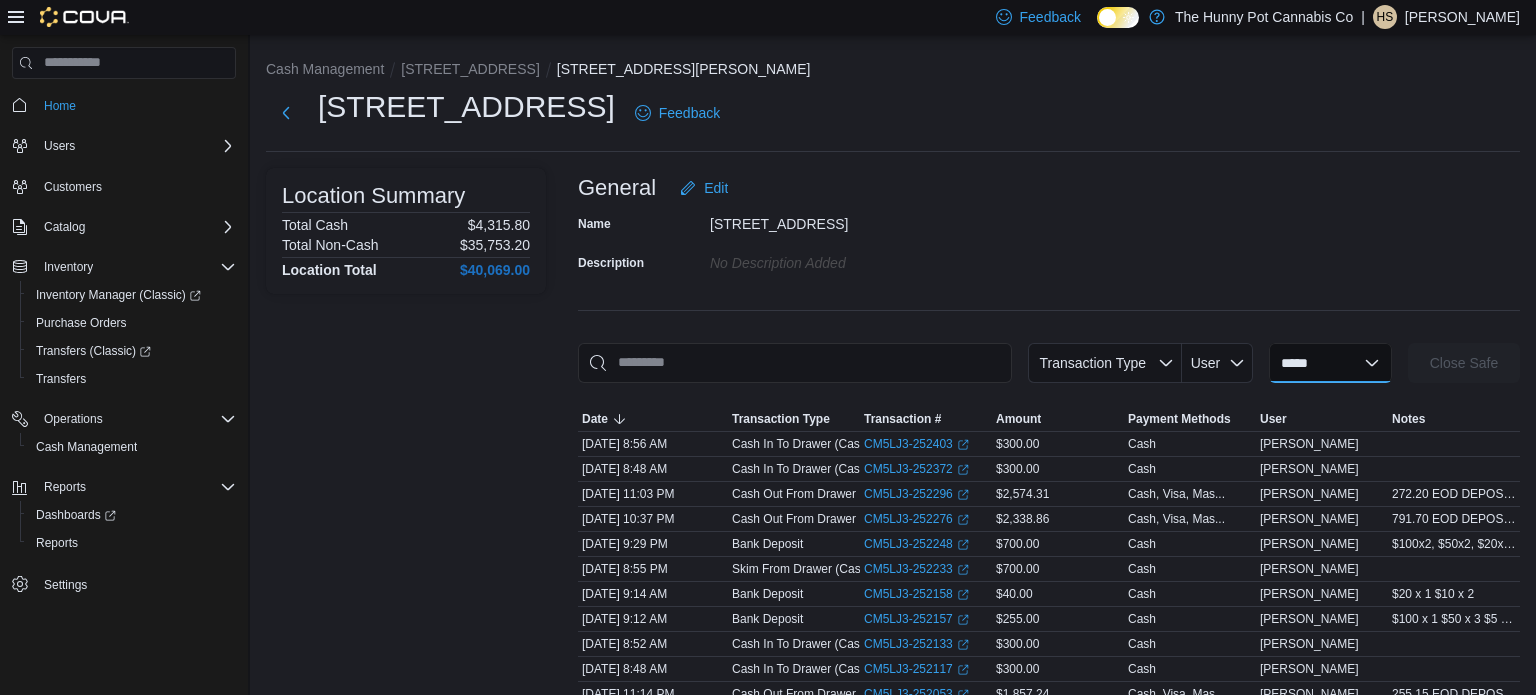 select on "**********" 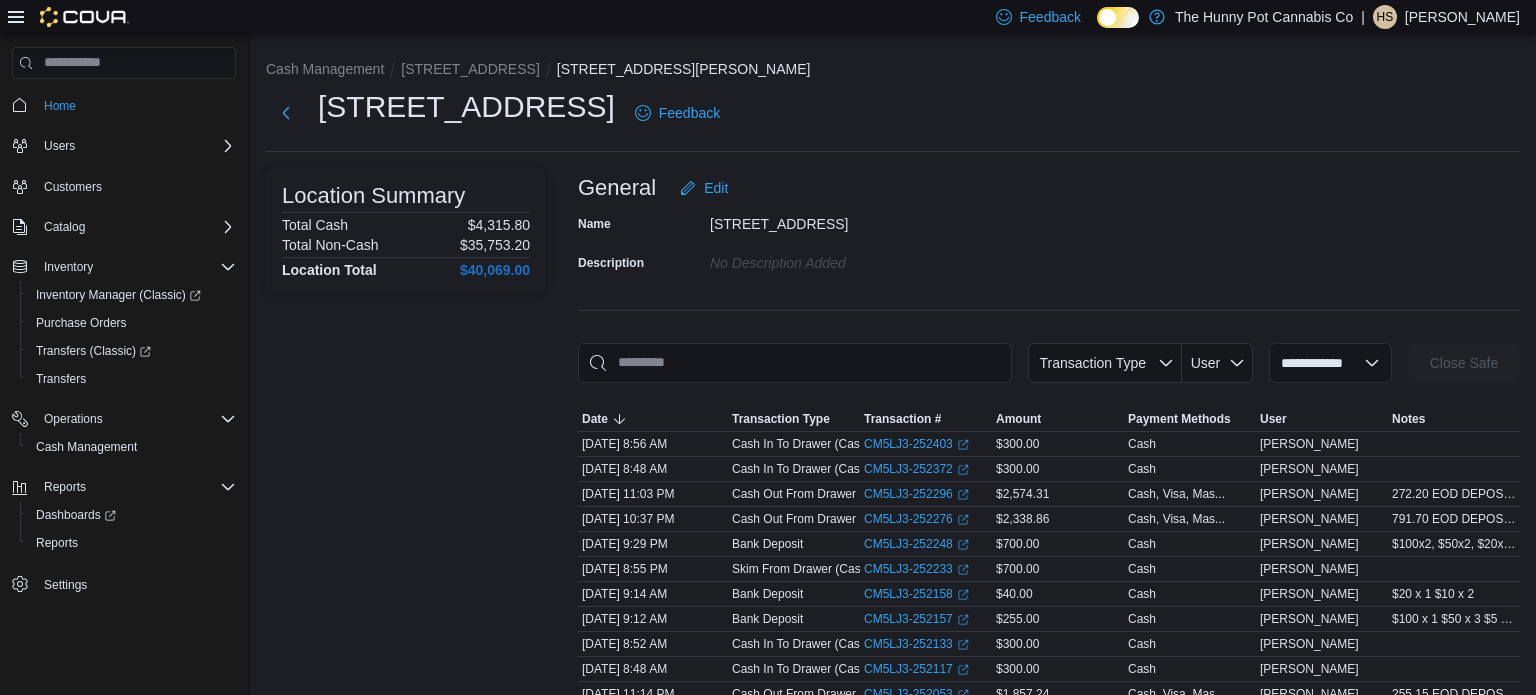 click on "**********" at bounding box center (1330, 363) 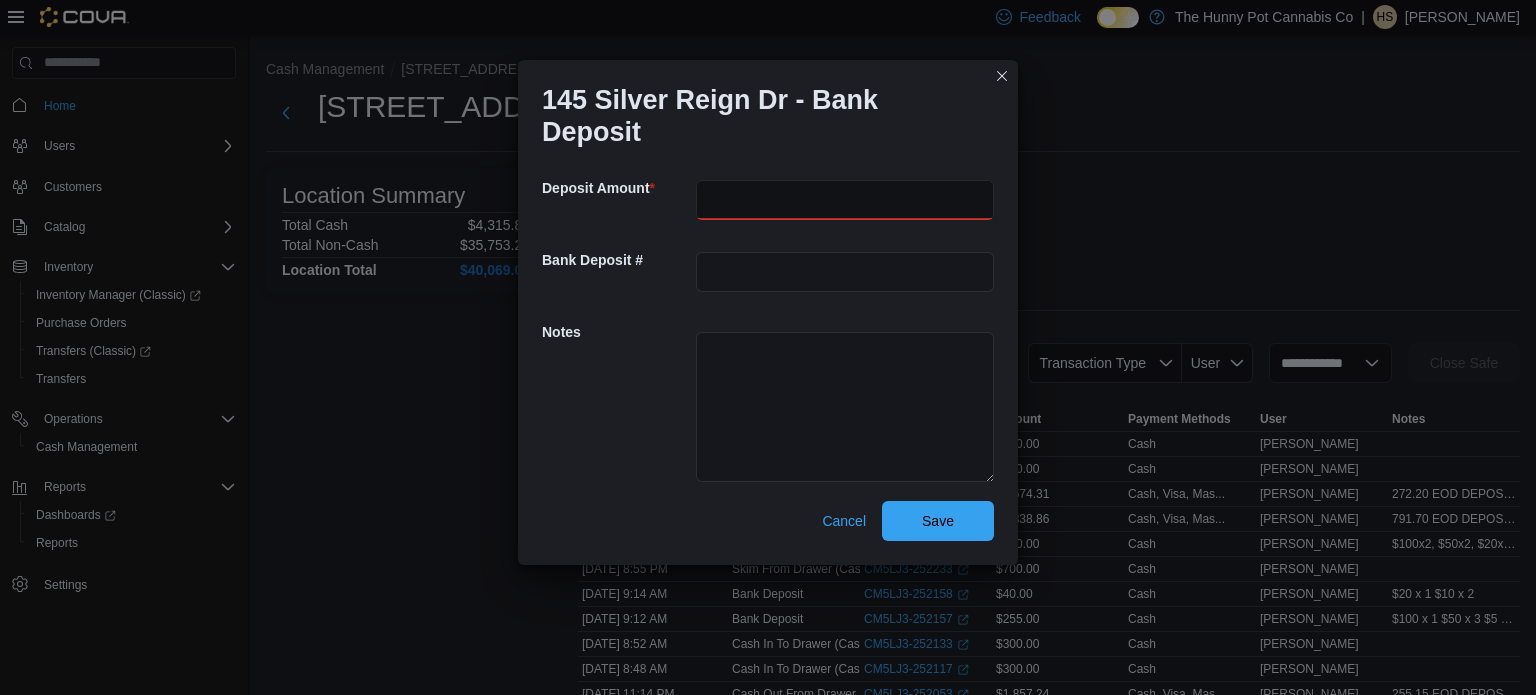 click at bounding box center [845, 200] 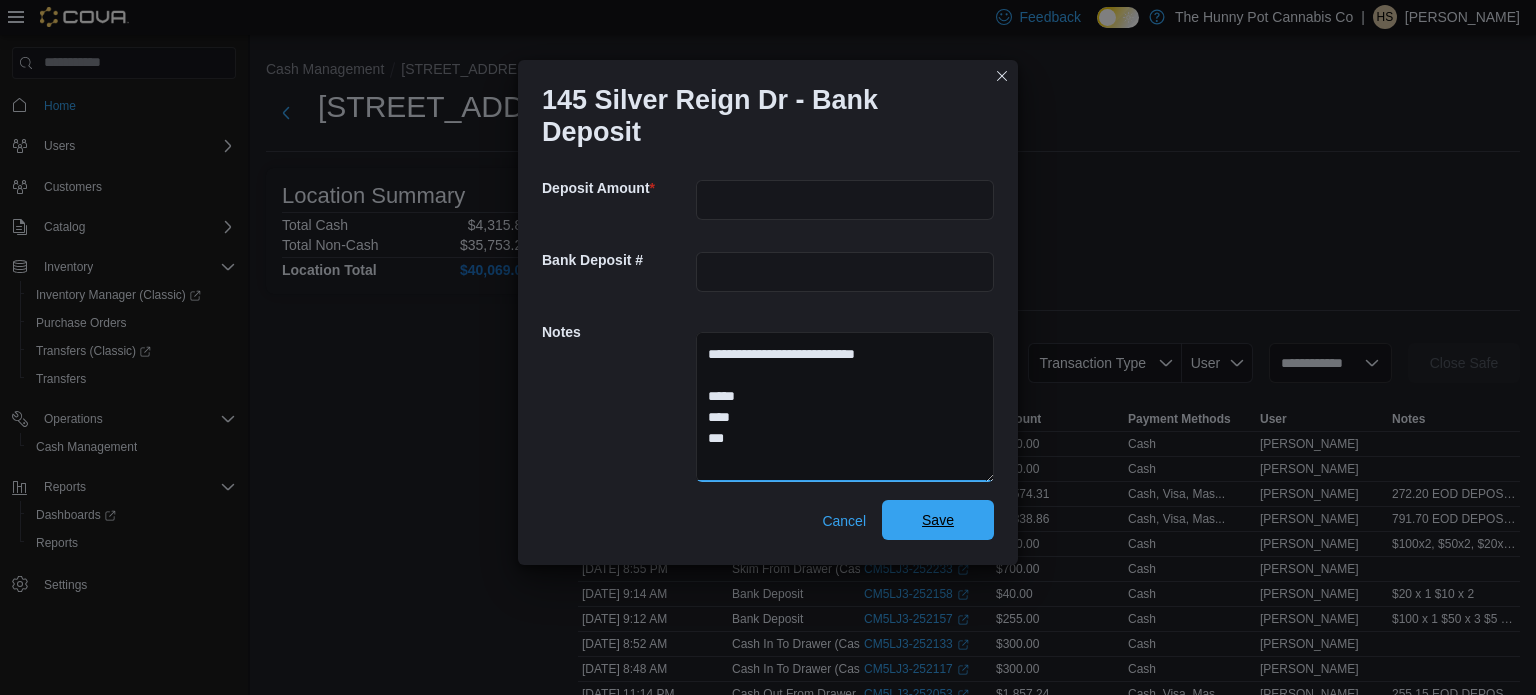 type on "**********" 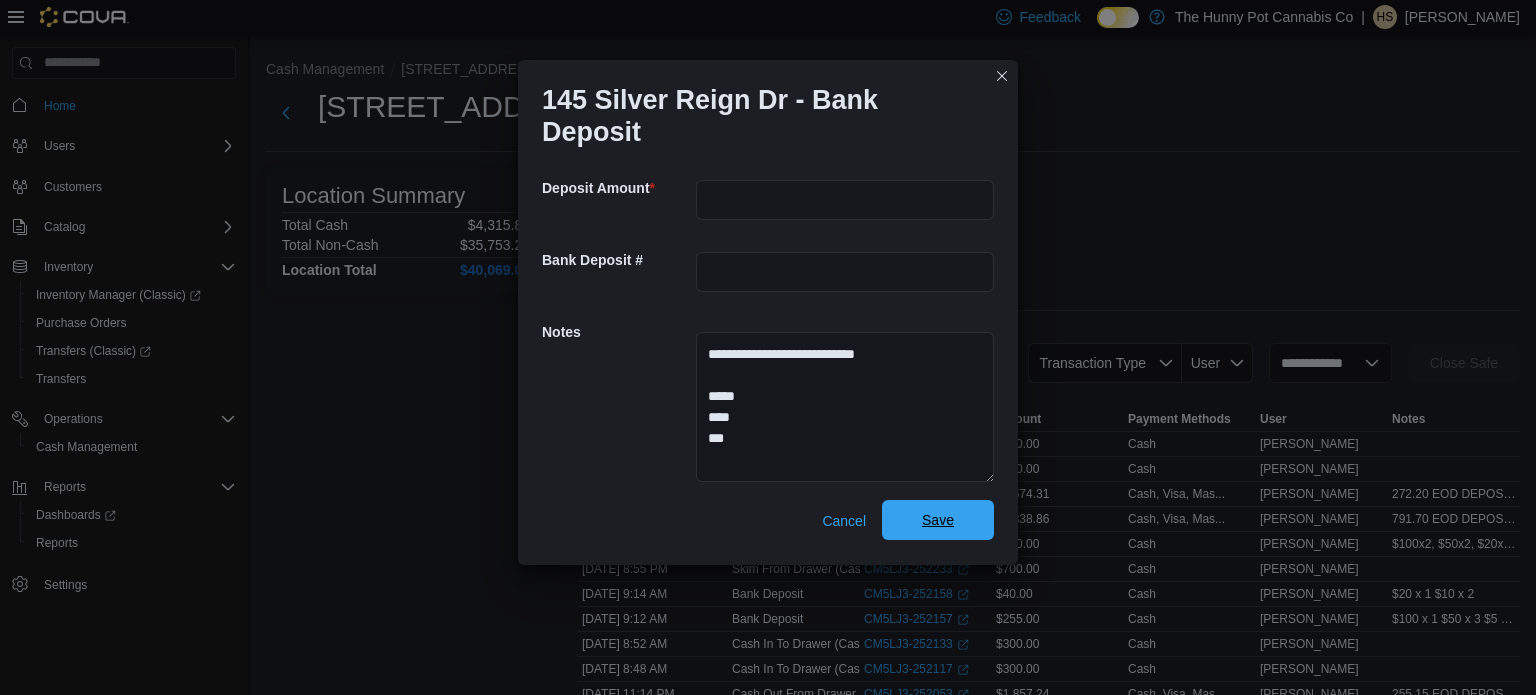 click on "Save" at bounding box center (938, 520) 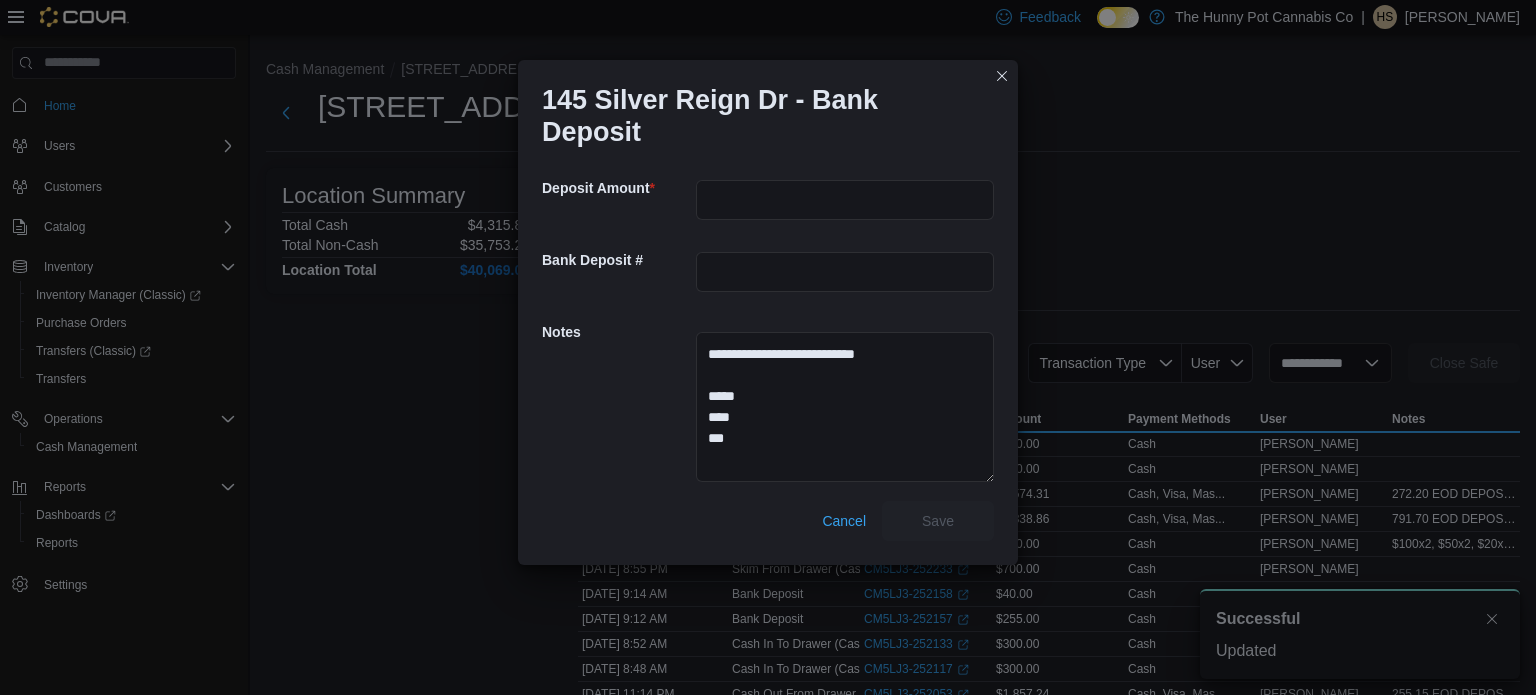 scroll, scrollTop: 0, scrollLeft: 0, axis: both 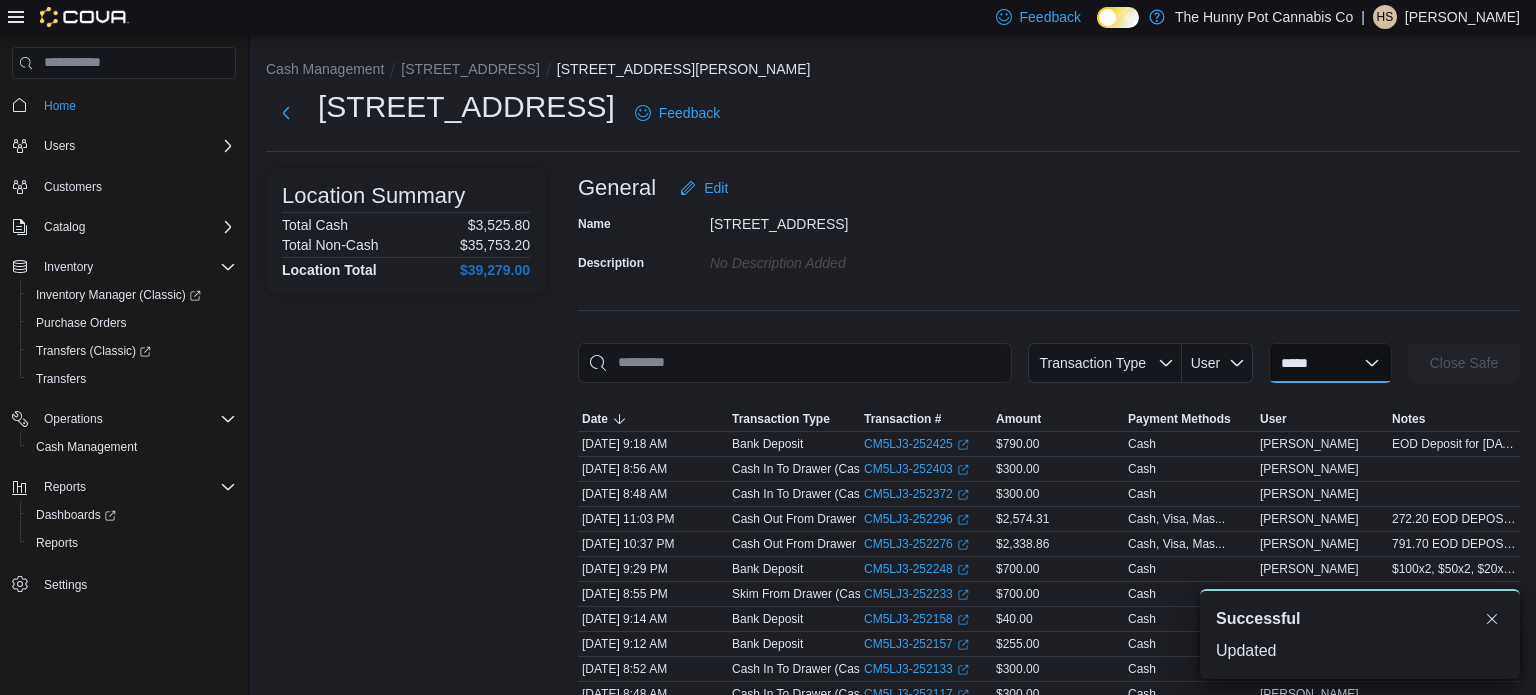 click on "**********" at bounding box center [1330, 363] 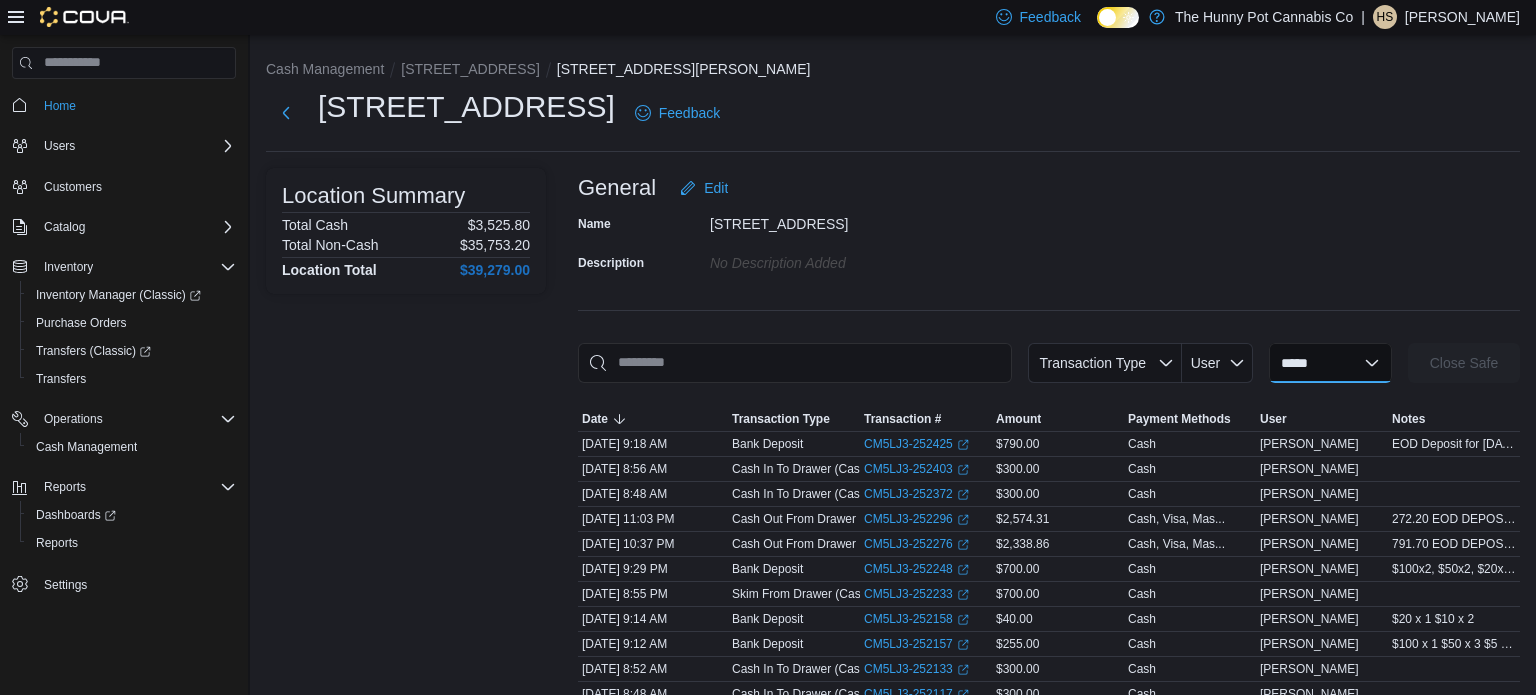 select on "**********" 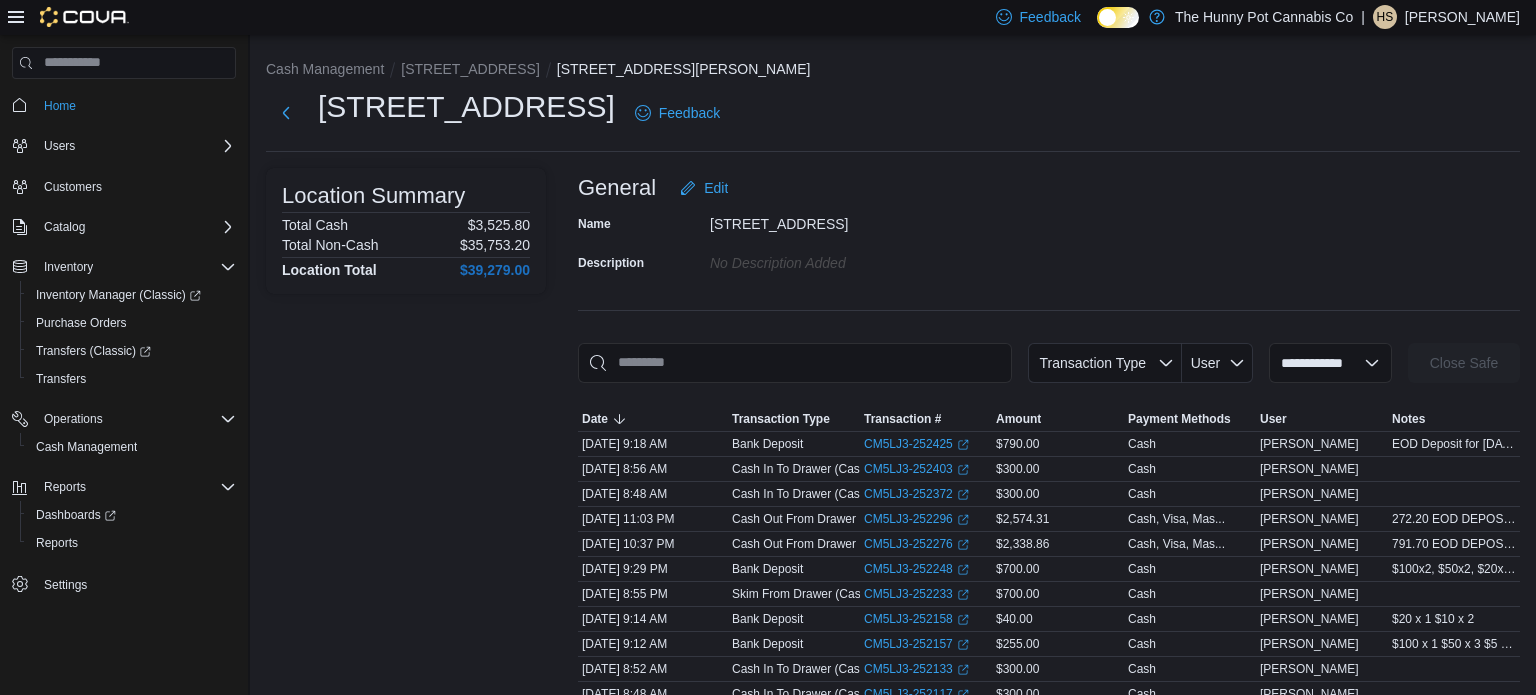 click on "**********" at bounding box center [1330, 363] 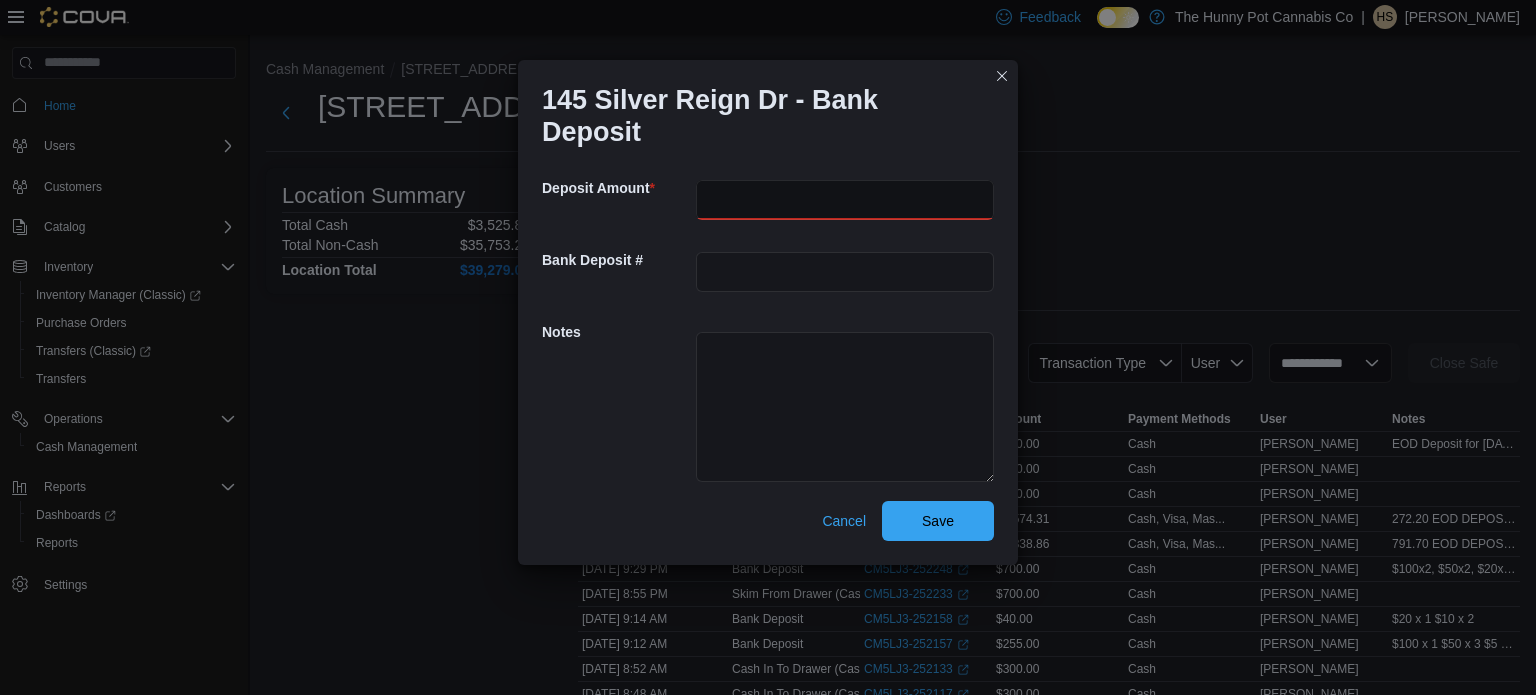 click at bounding box center [845, 200] 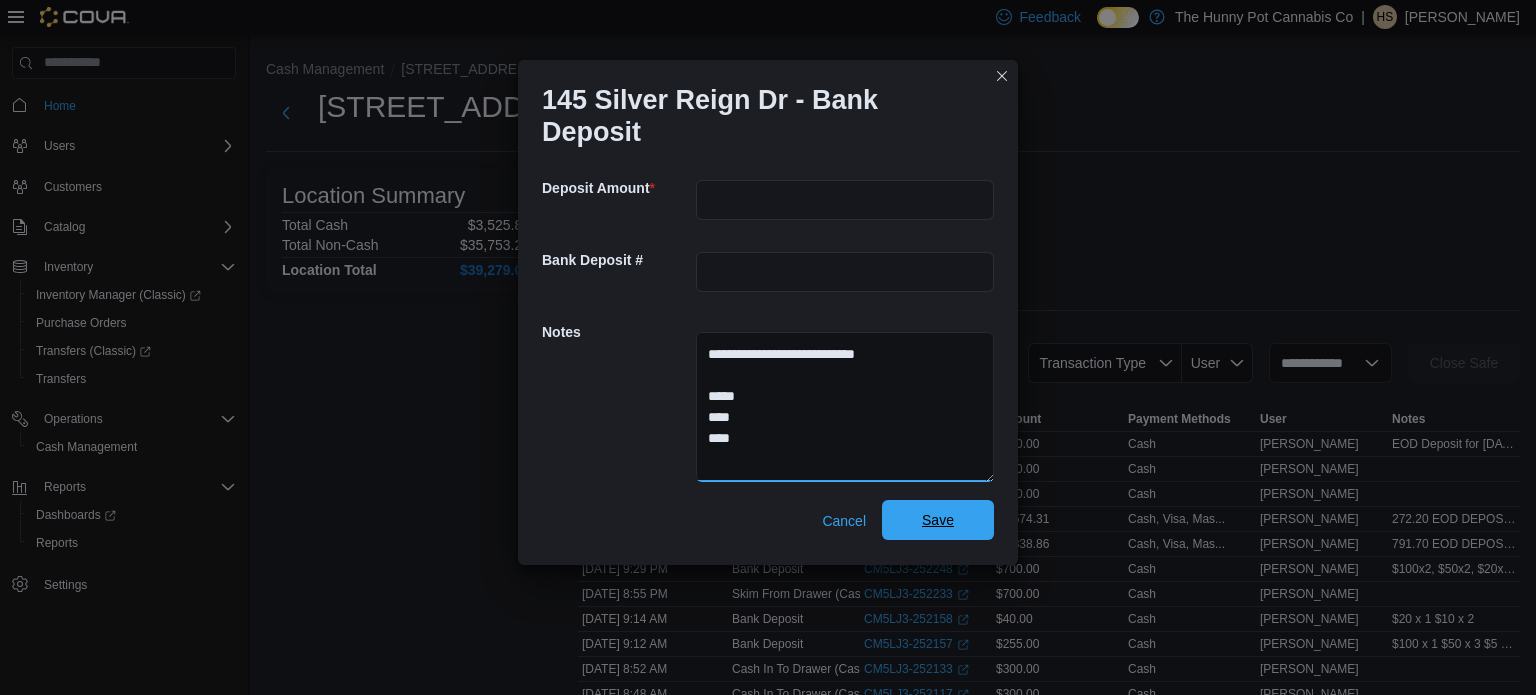 type on "**********" 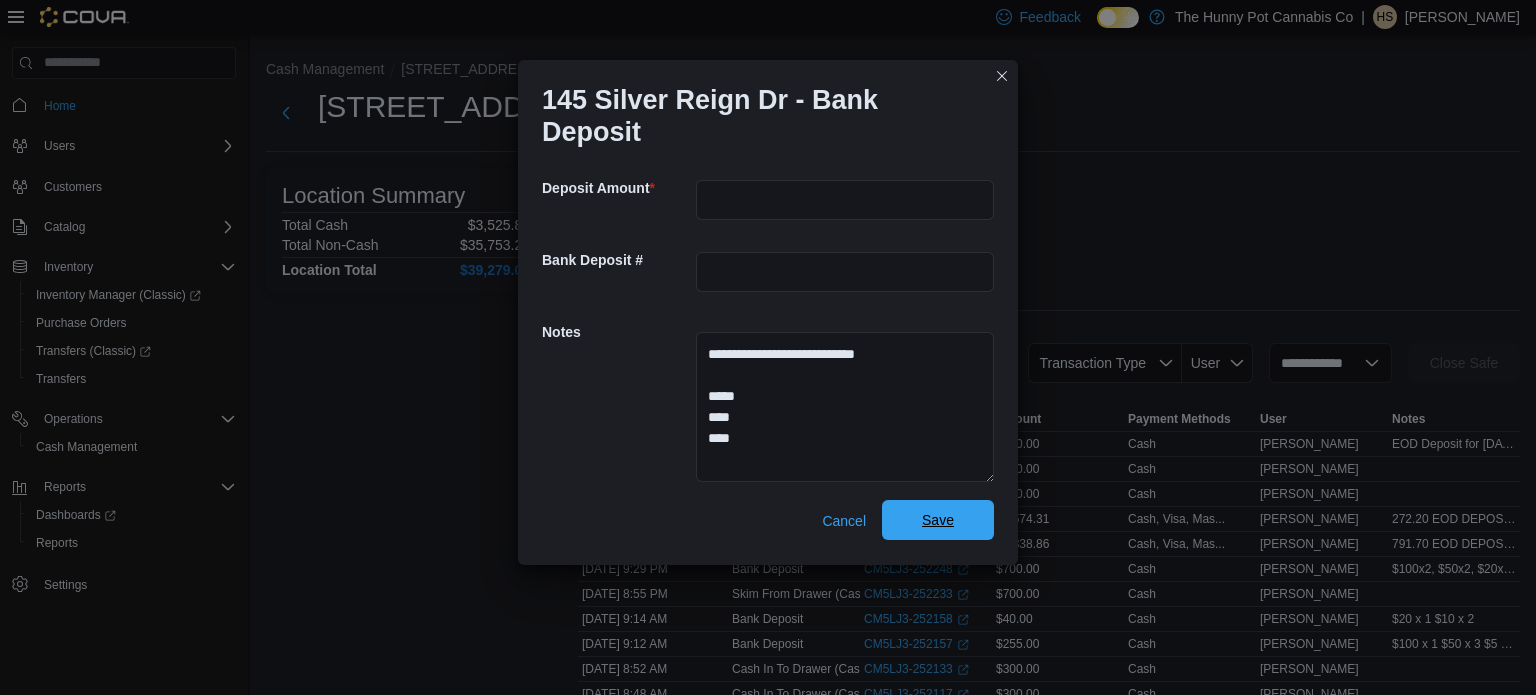 click on "Save" at bounding box center [938, 520] 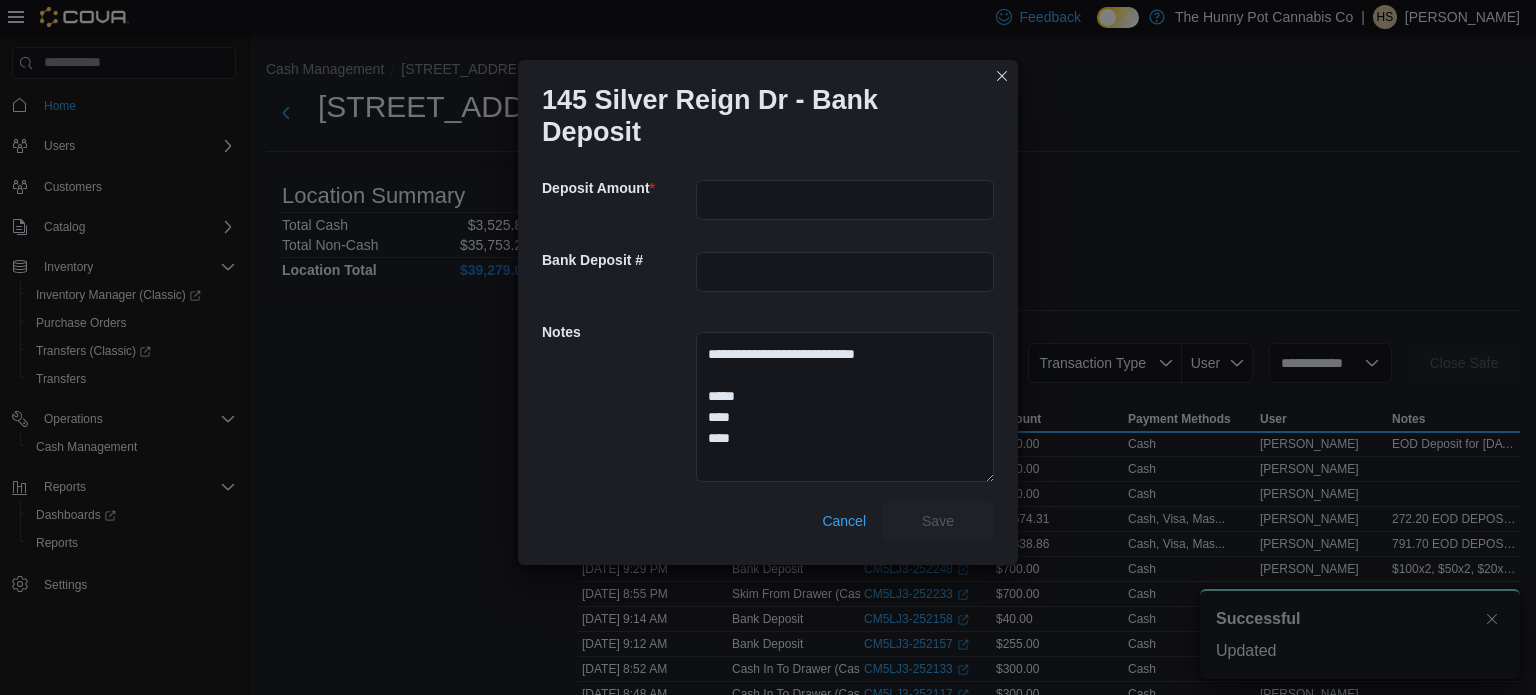 scroll, scrollTop: 0, scrollLeft: 0, axis: both 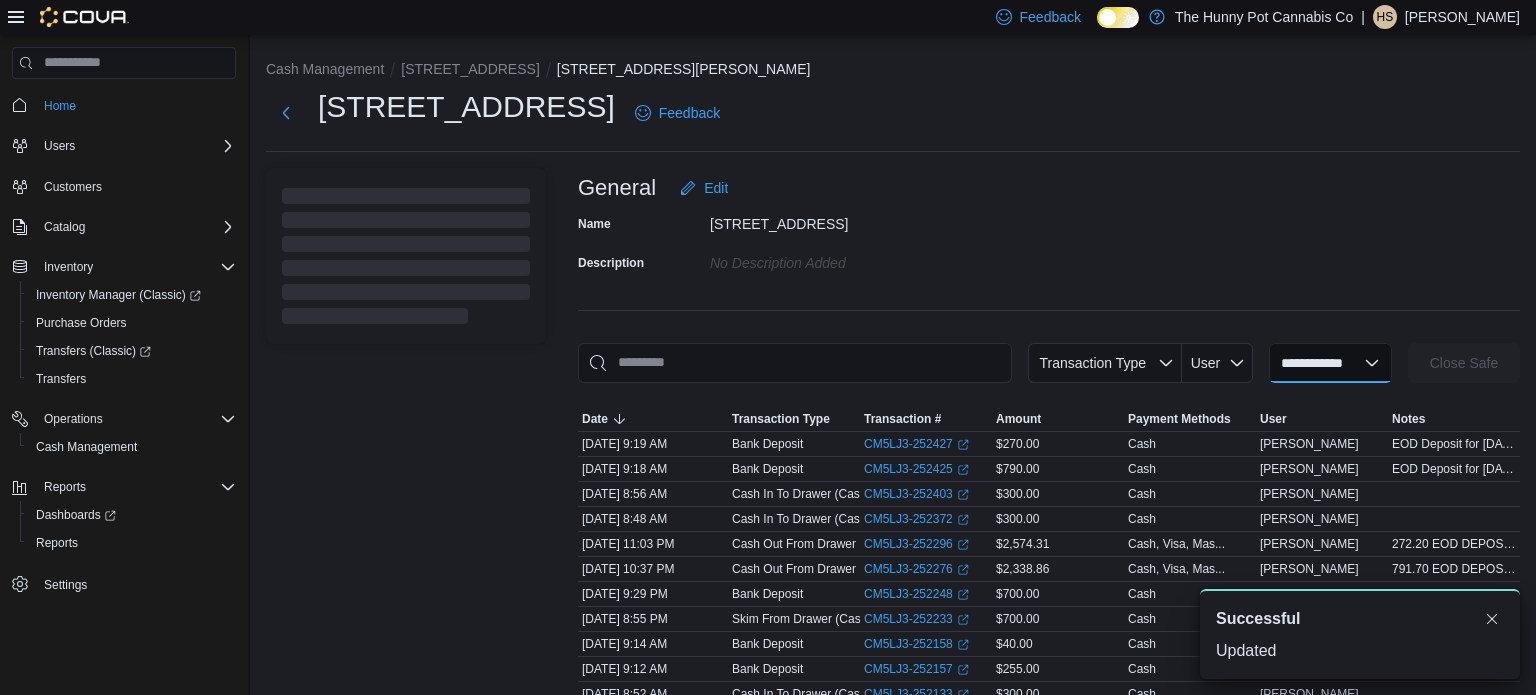 select 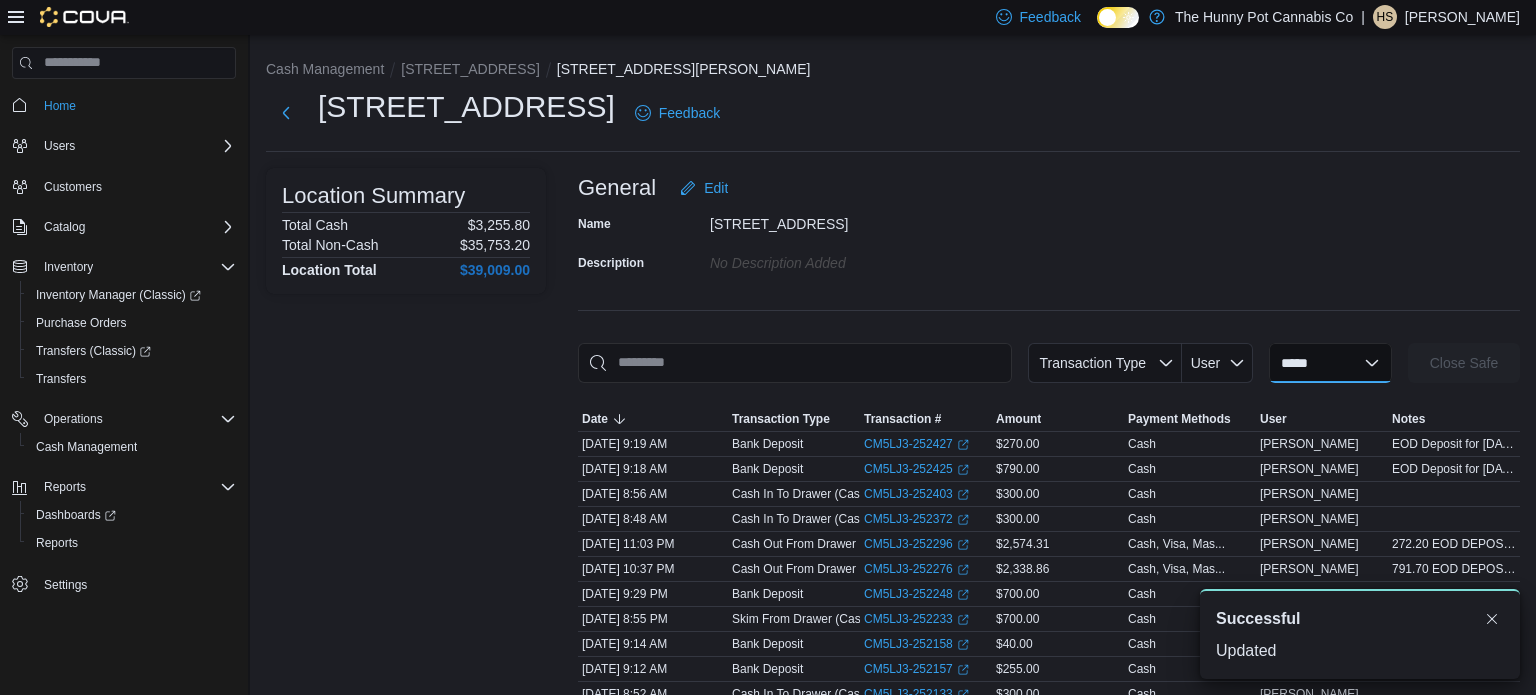 scroll, scrollTop: 0, scrollLeft: 0, axis: both 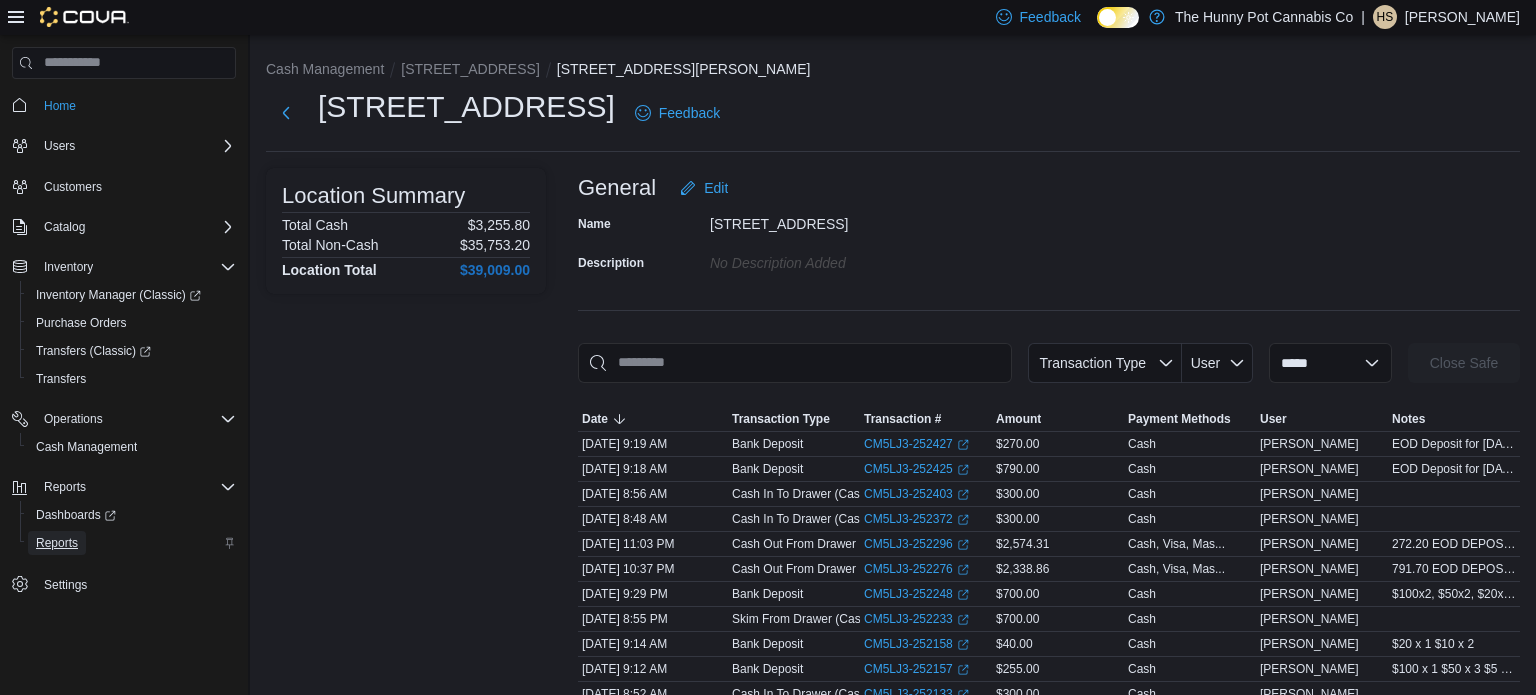 click on "Reports" at bounding box center (57, 543) 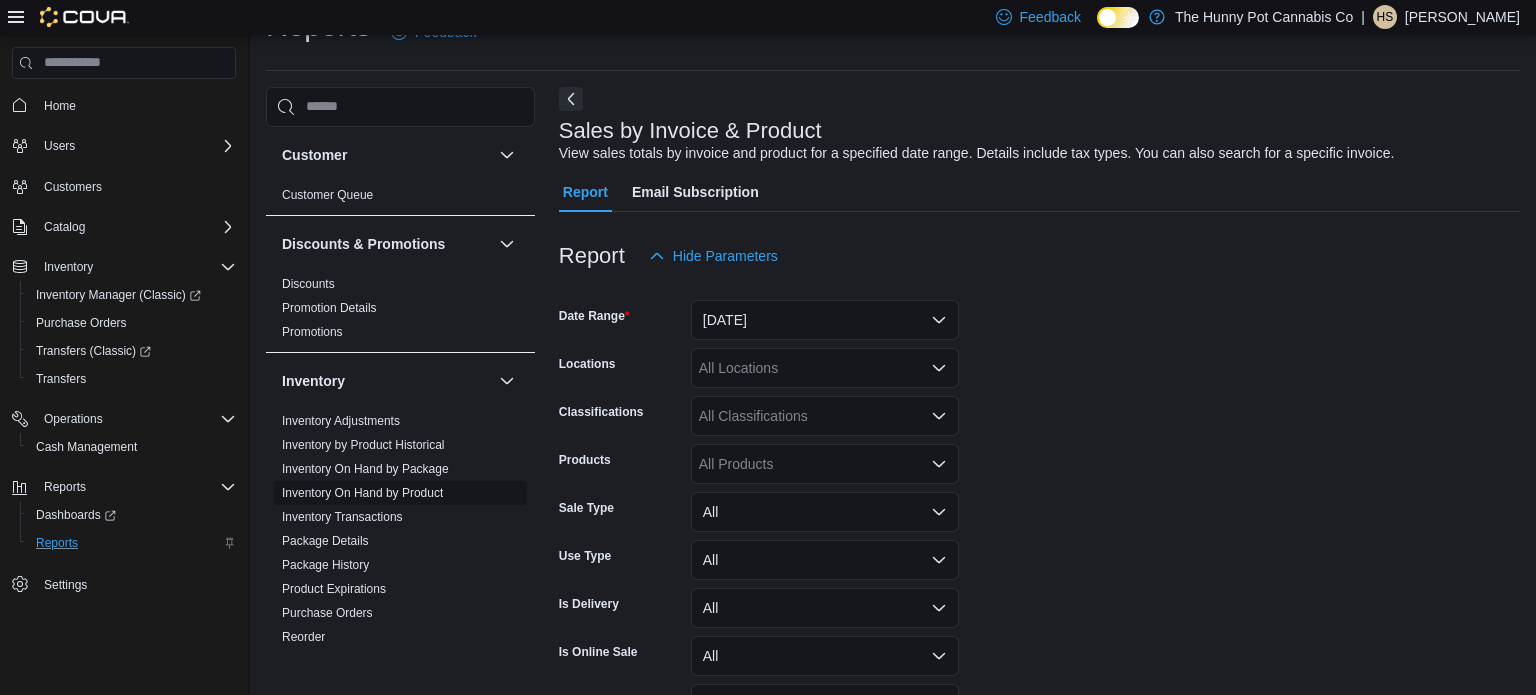 scroll, scrollTop: 46, scrollLeft: 0, axis: vertical 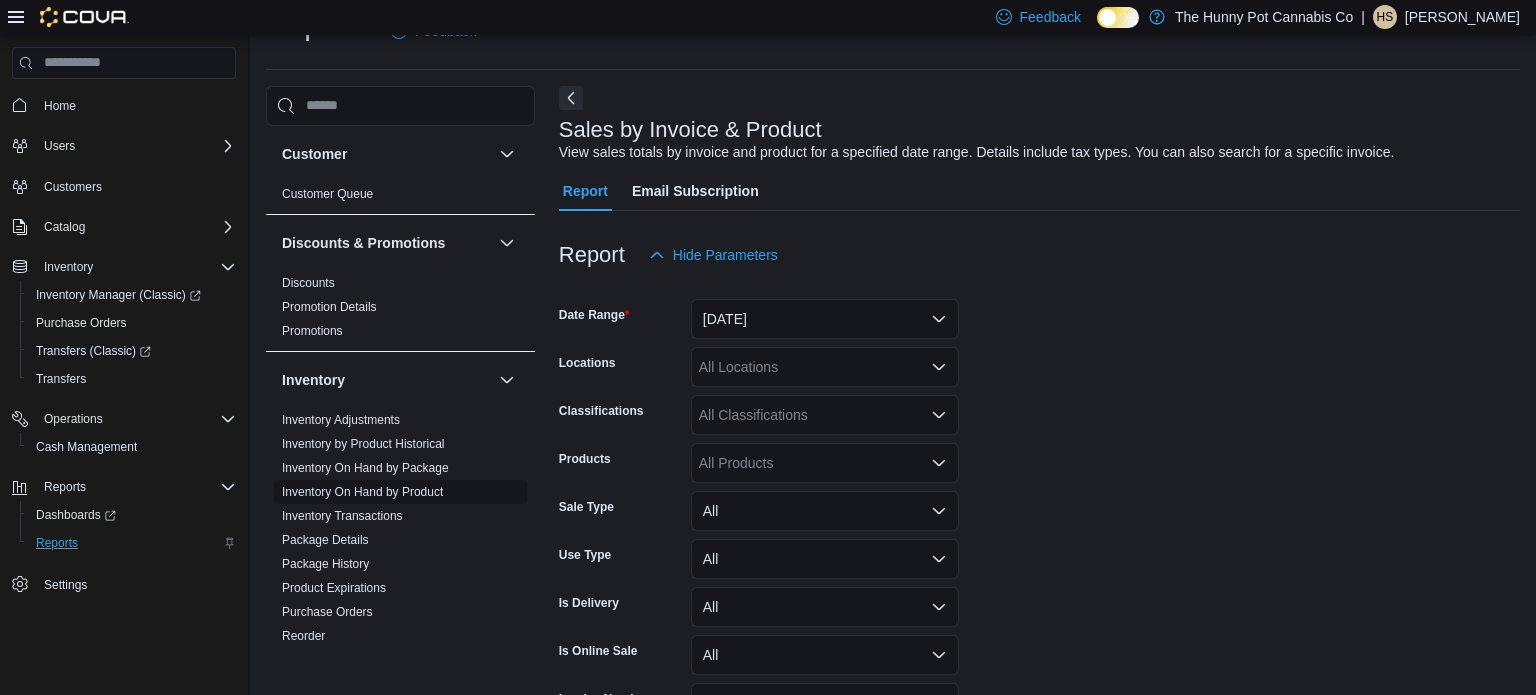 click on "Inventory On Hand by Product" at bounding box center [362, 492] 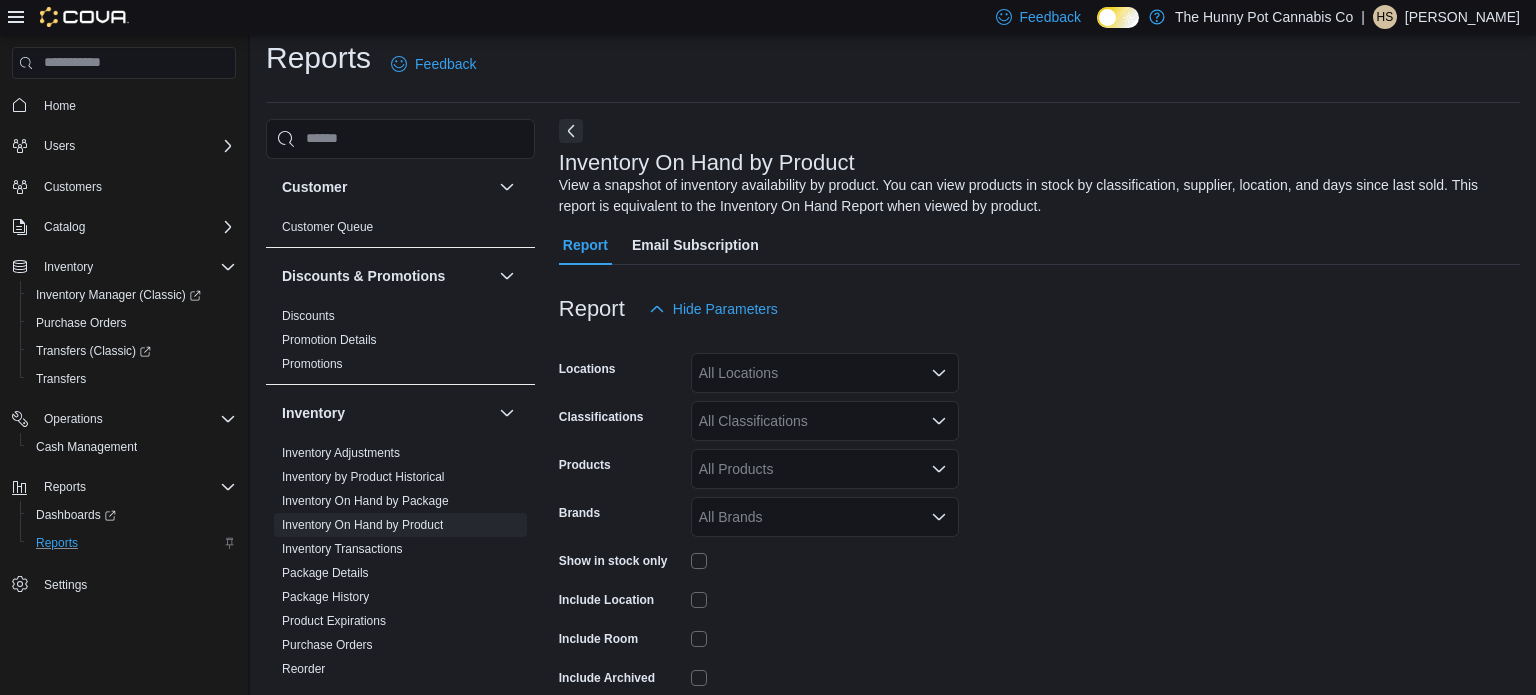 scroll, scrollTop: 67, scrollLeft: 0, axis: vertical 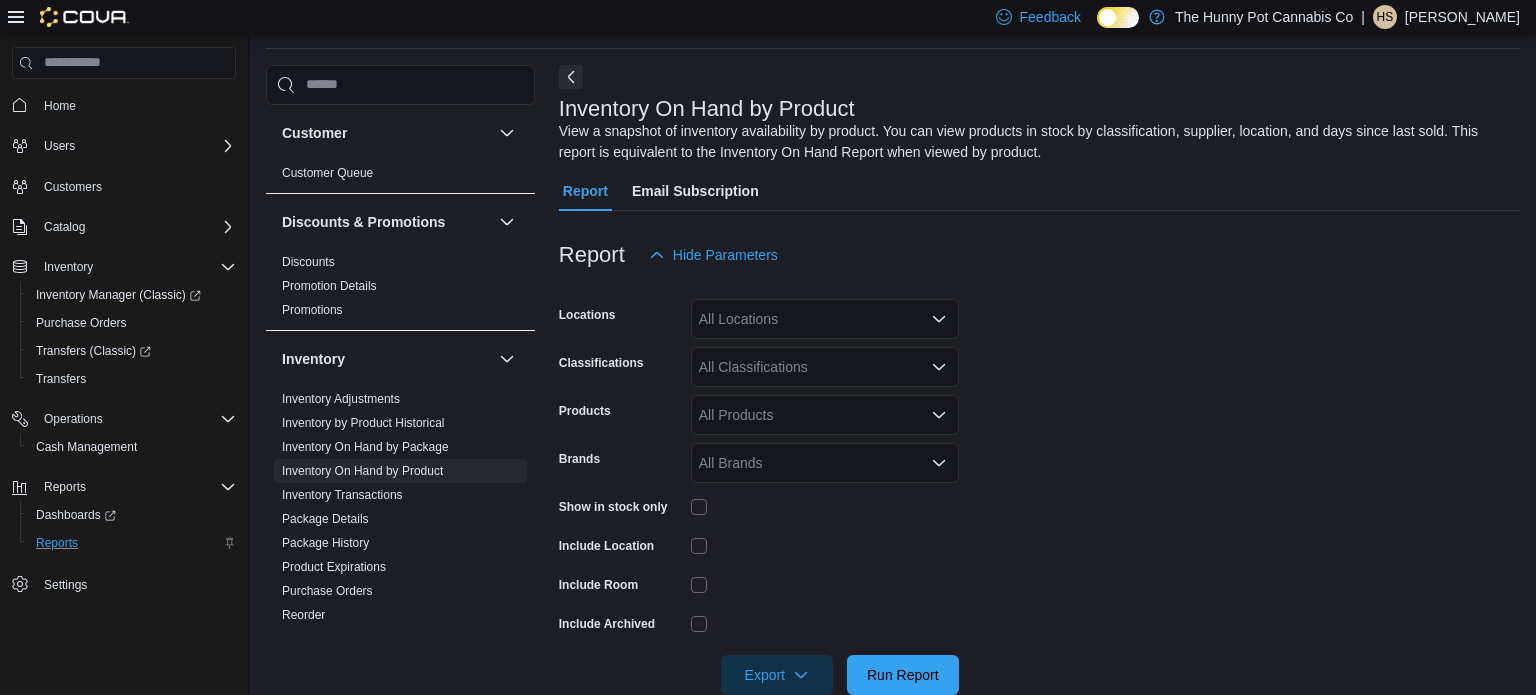 click on "All Locations" at bounding box center (825, 319) 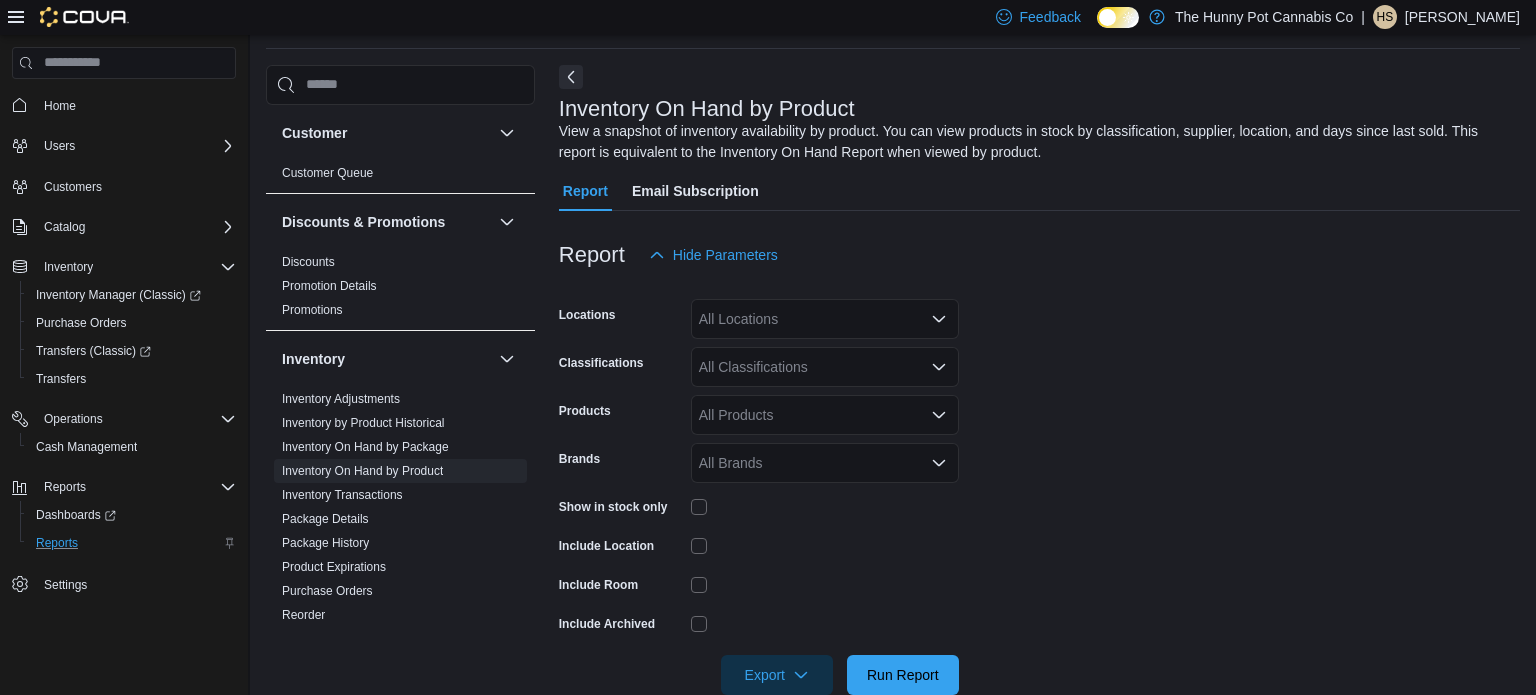 click on "Locations All Locations Classifications All Classifications Products All Products Brands All Brands Show in stock only Include Location Include Room Include Archived Export  Run Report" at bounding box center (1039, 485) 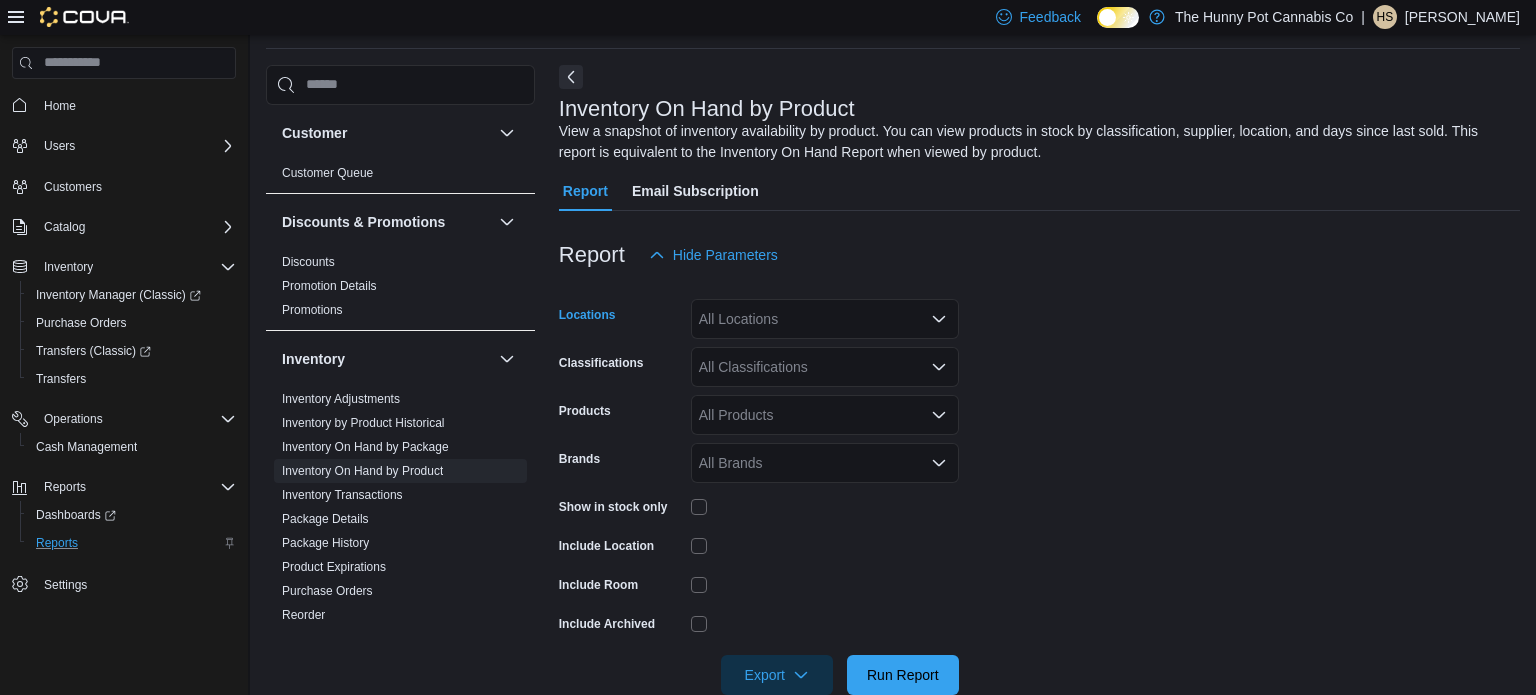 click 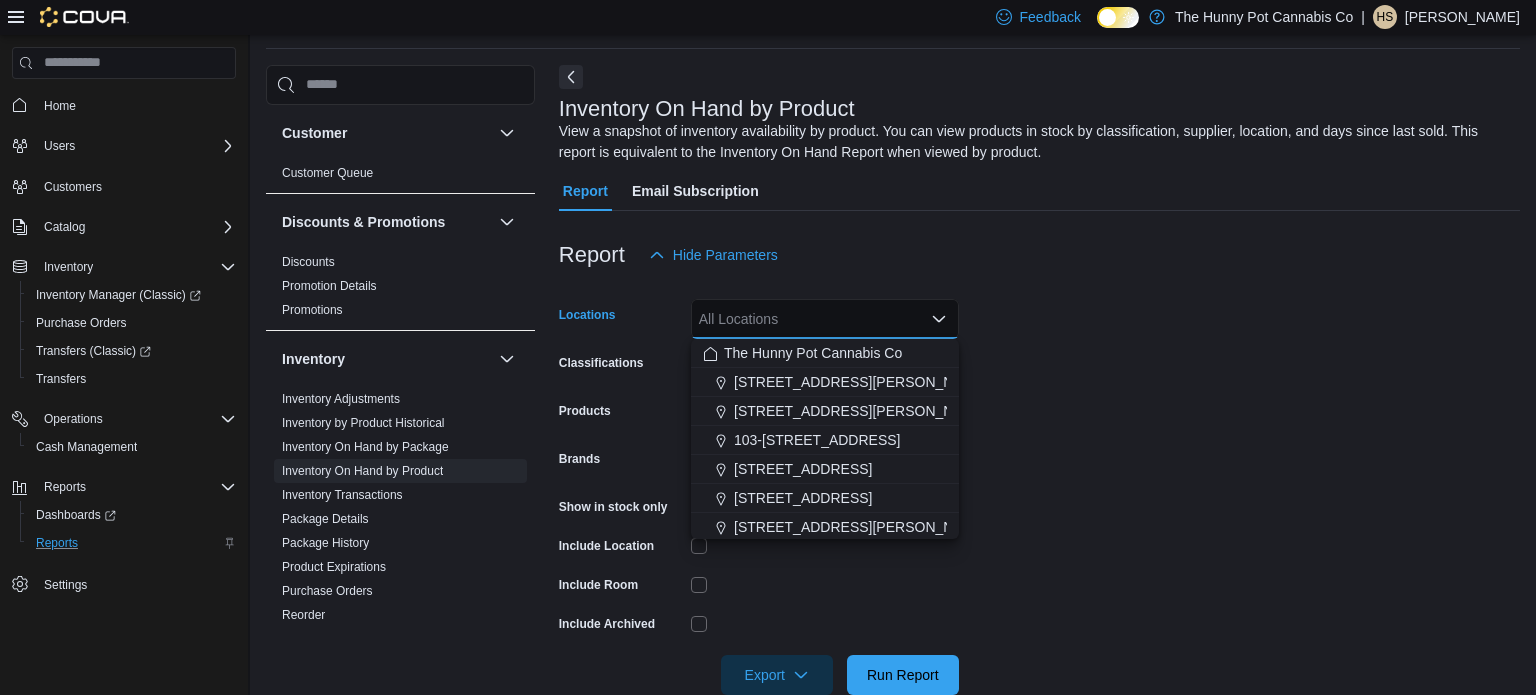 click 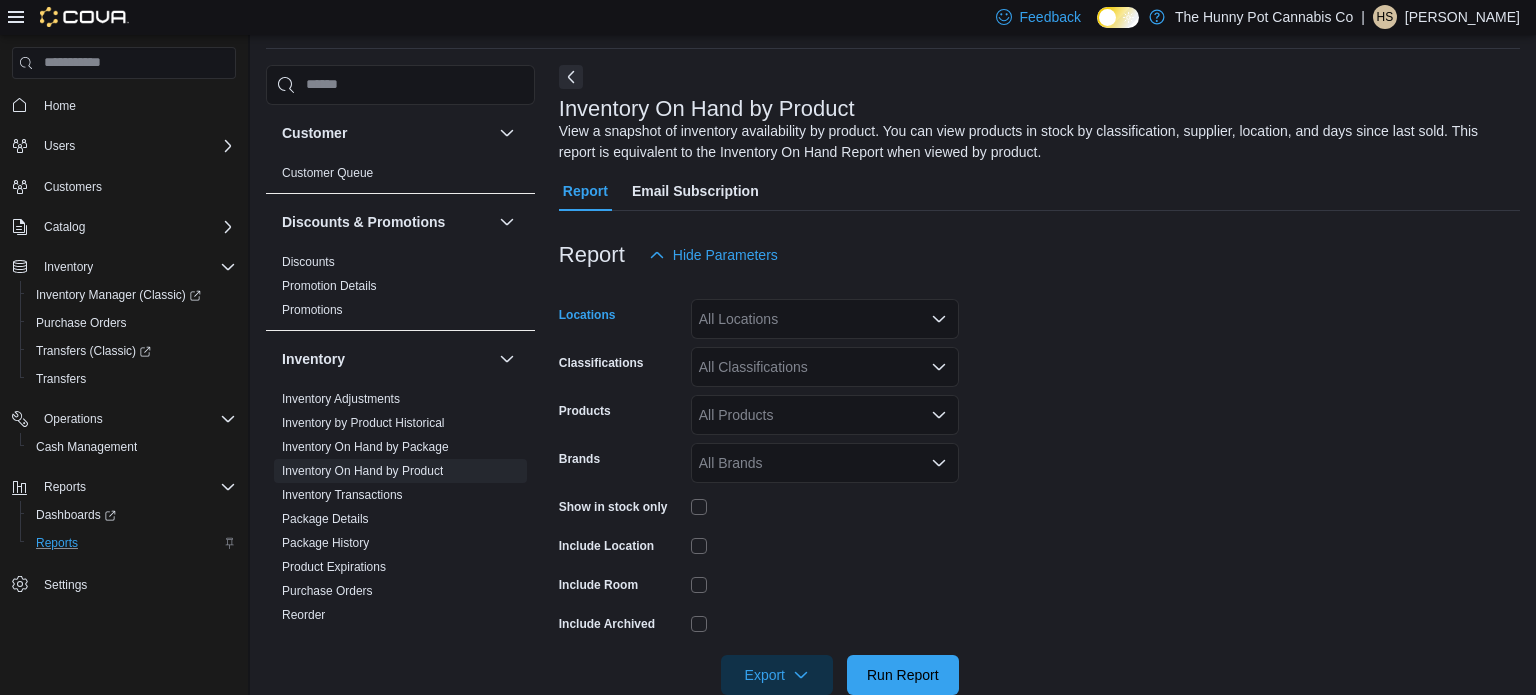 click on "All Classifications" at bounding box center [825, 367] 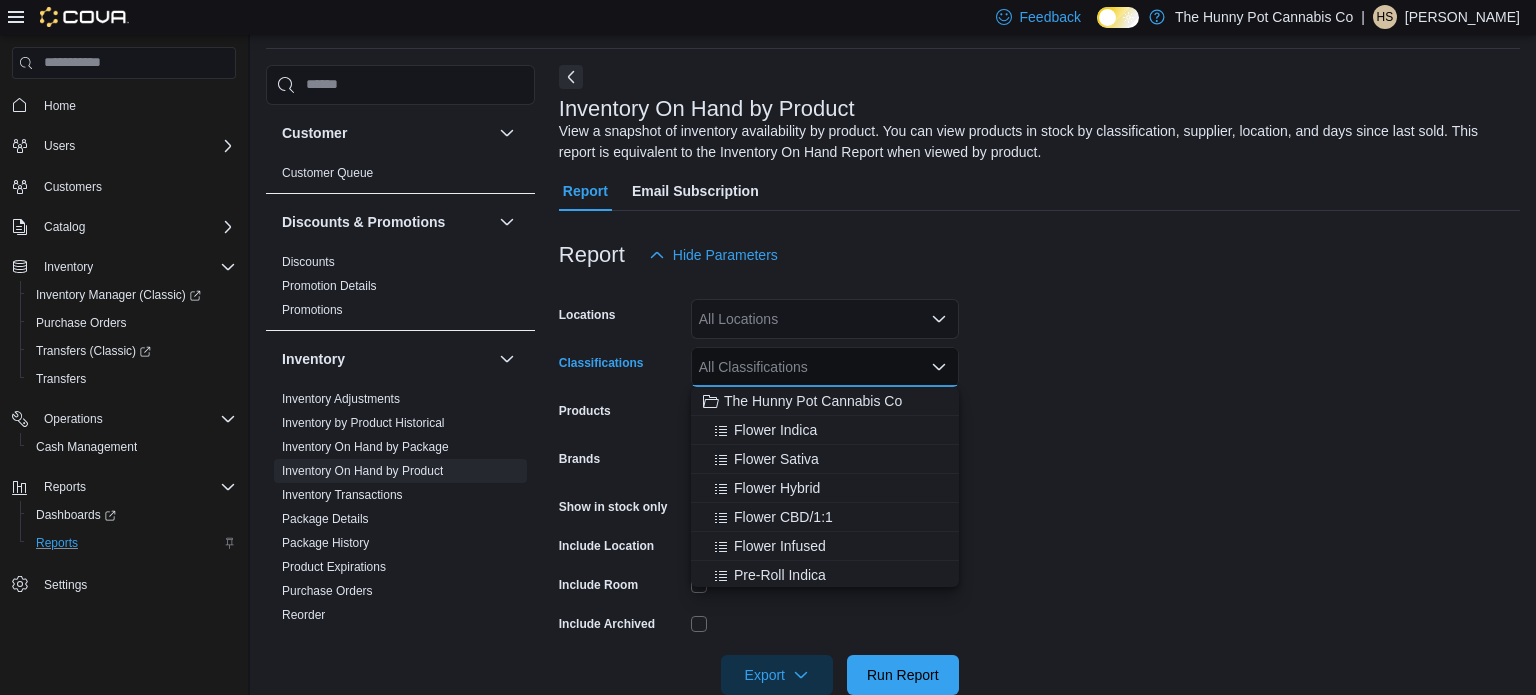 click on "Locations All Locations Classifications All Classifications Combo box. Selected. Combo box input. All Classifications. Type some text or, to display a list of choices, press Down Arrow. To exit the list of choices, press Escape. Products All Products Brands All Brands Show in stock only Include Location Include Room Include Archived Export  Run Report" at bounding box center [1039, 485] 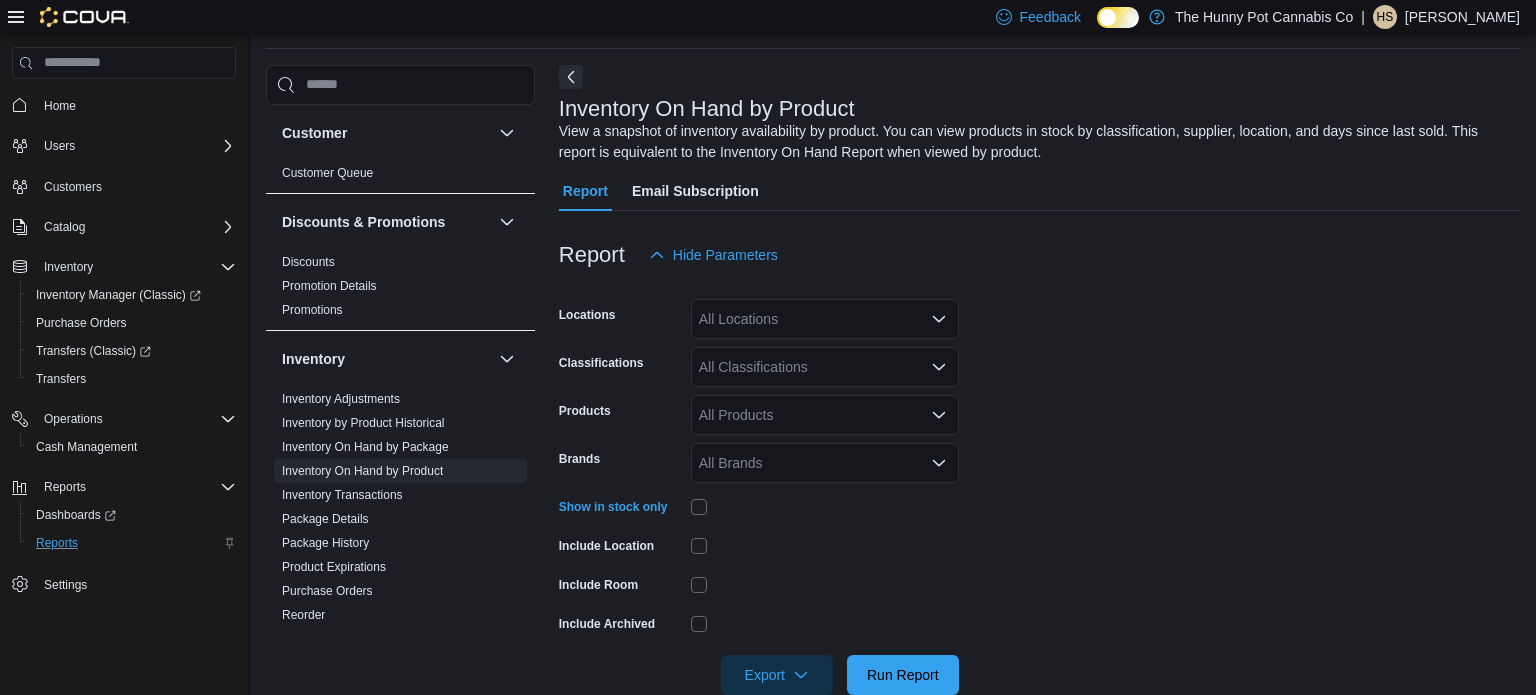 click on "All Classifications" at bounding box center (825, 367) 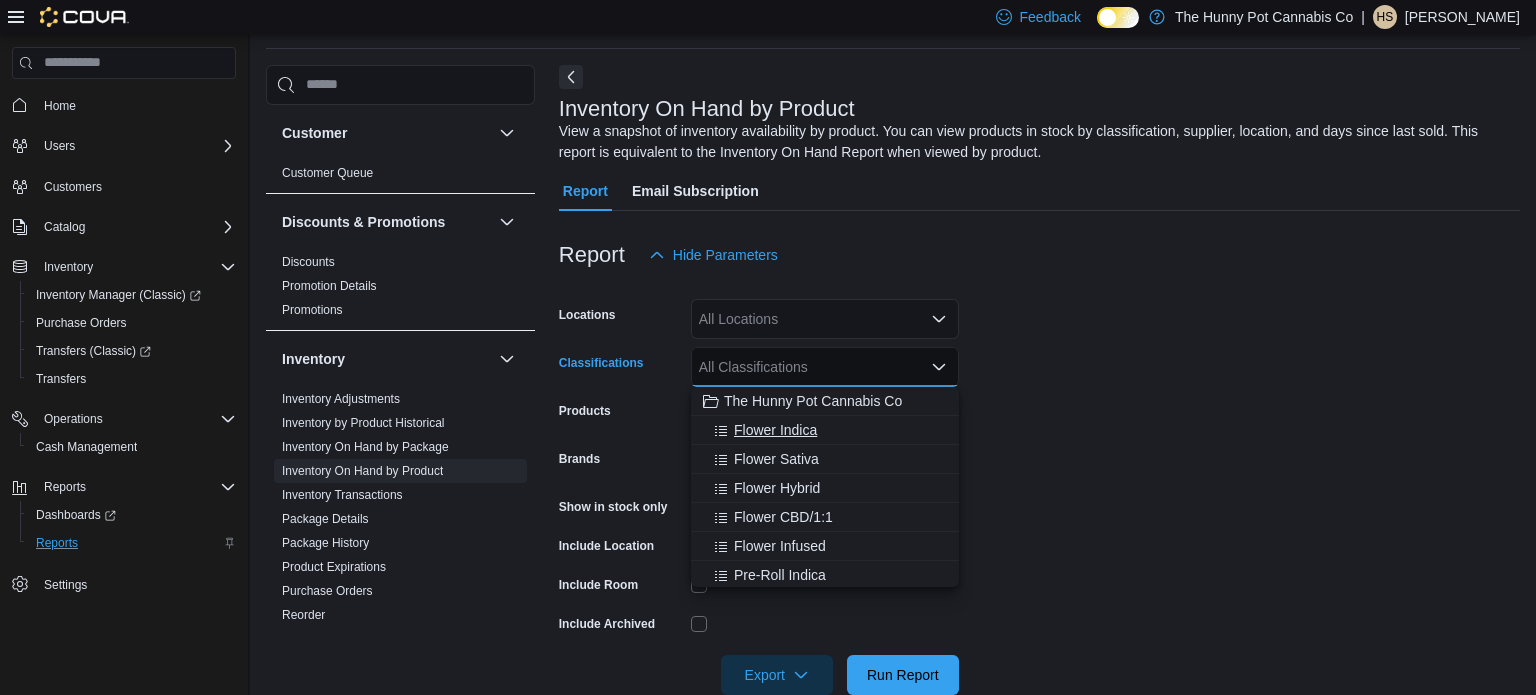 click on "Flower Indica" at bounding box center (775, 430) 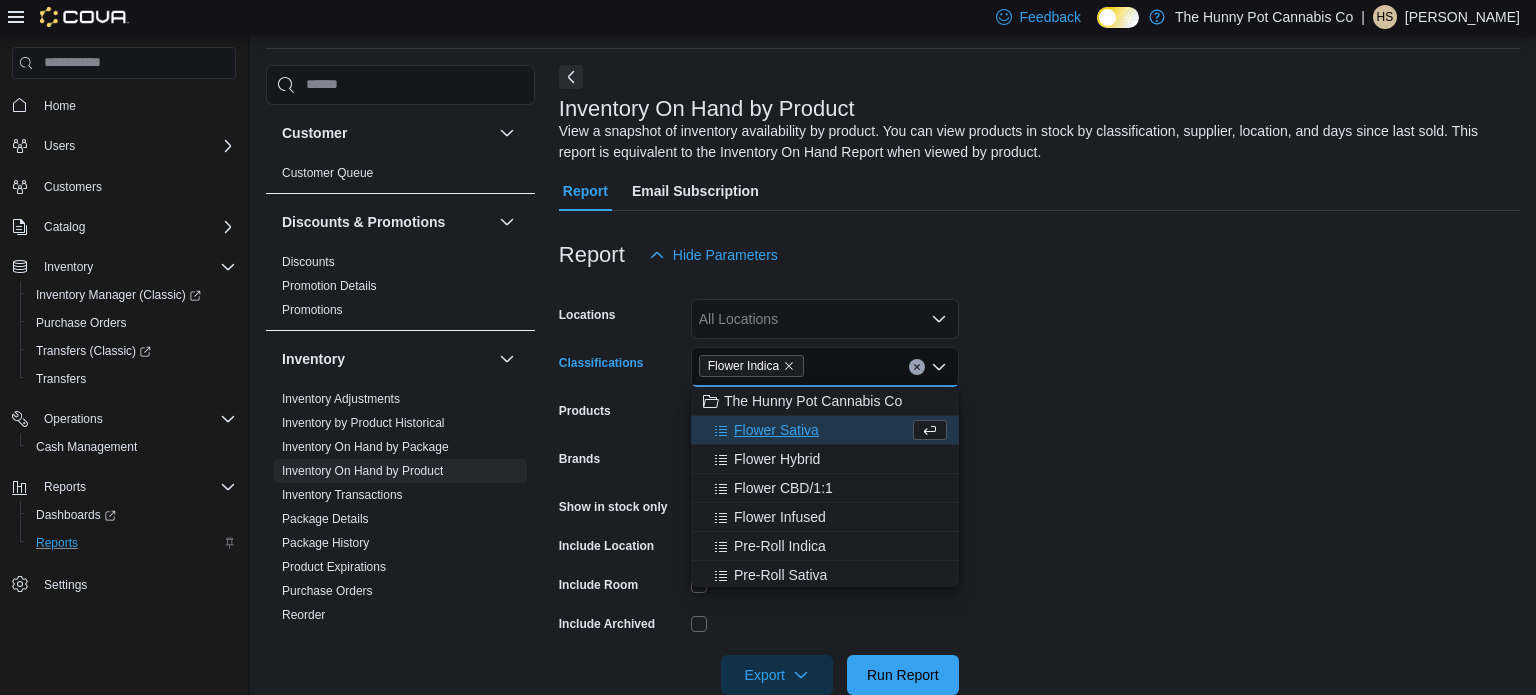 click on "Flower Sativa" at bounding box center (776, 430) 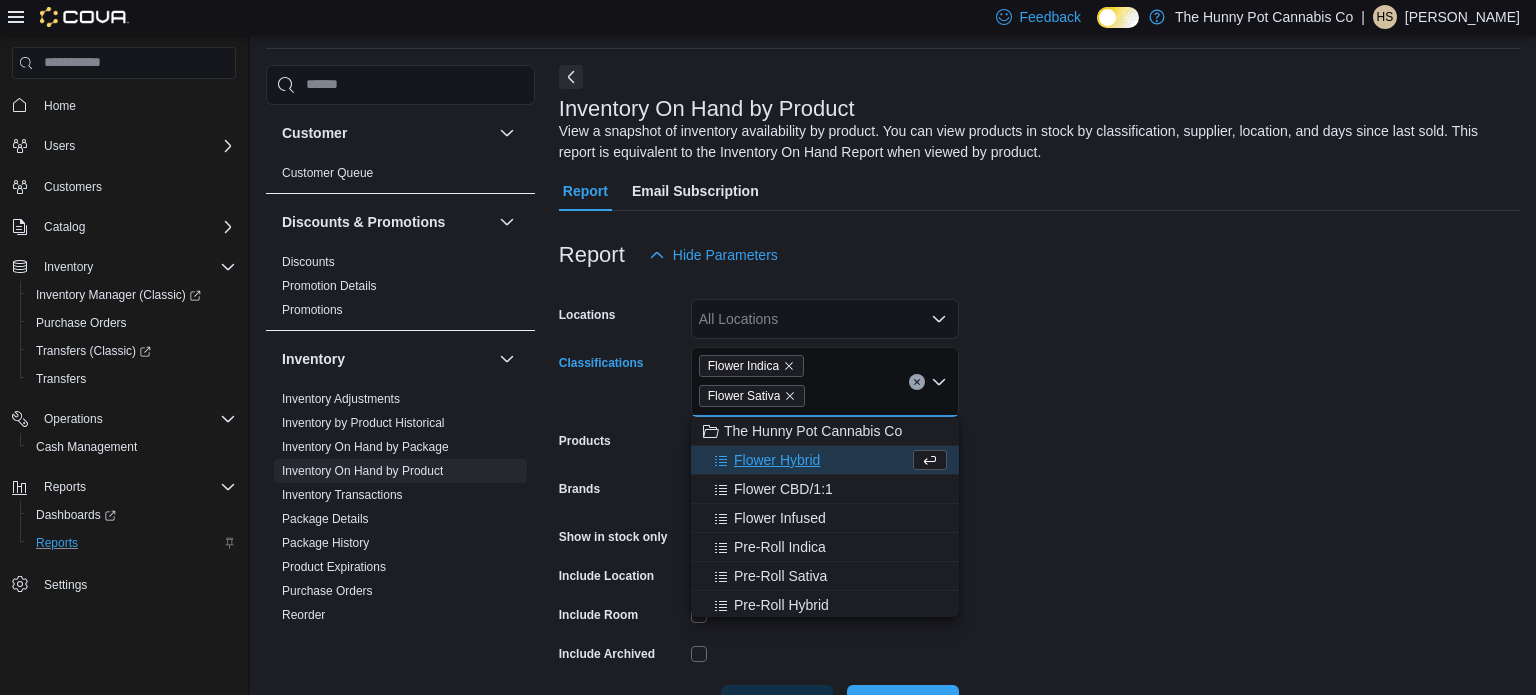 click on "Flower Hybrid" at bounding box center [777, 460] 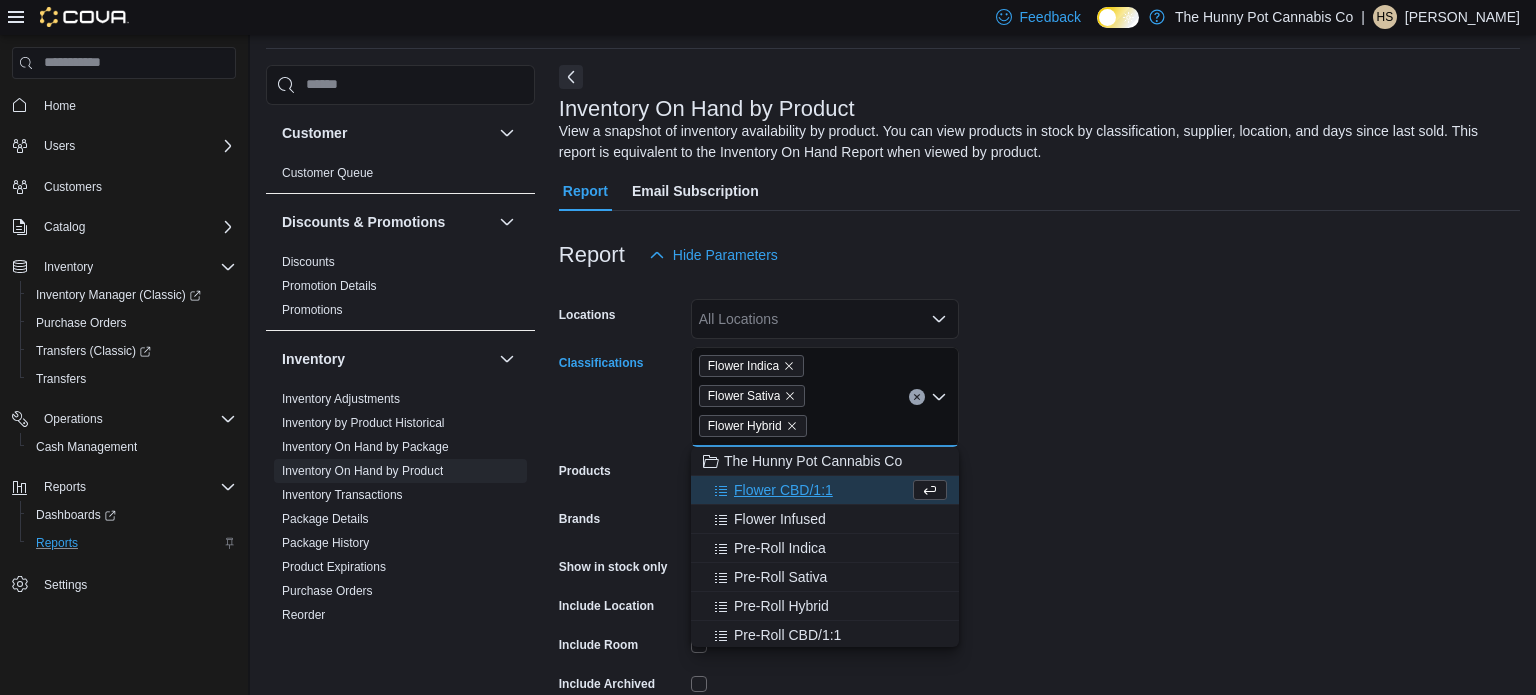 click on "Flower CBD/1:1" at bounding box center [783, 490] 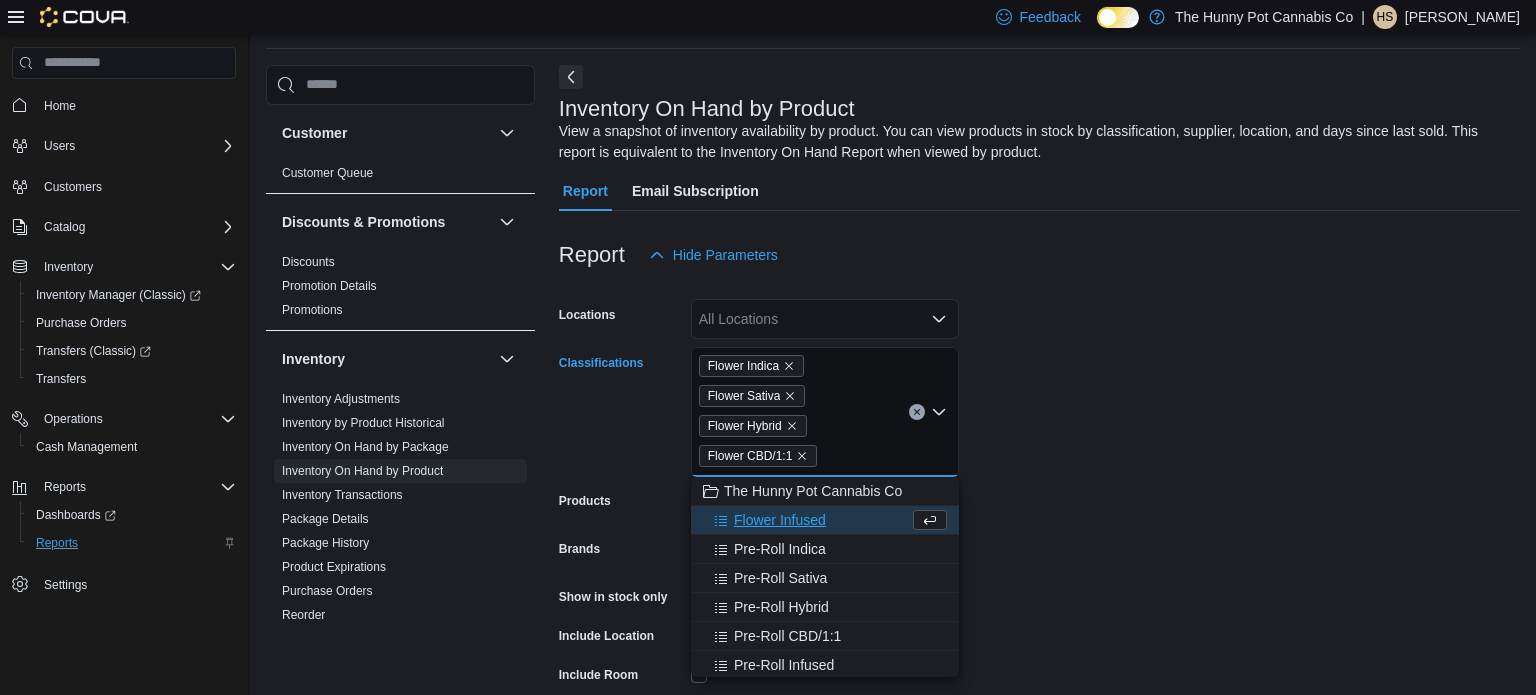 click on "Flower Infused" at bounding box center (780, 520) 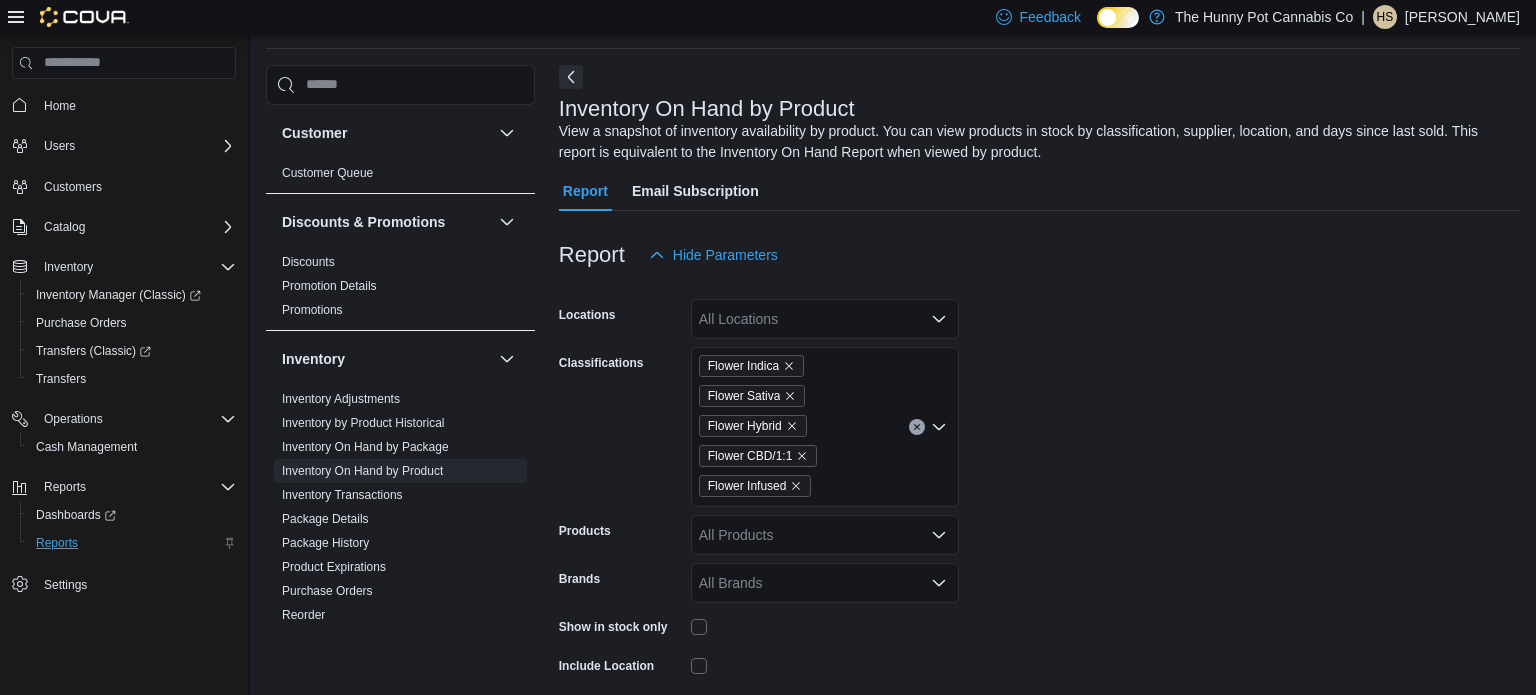 click on "Locations All Locations Classifications Flower Indica Flower Sativa Flower Hybrid Flower CBD/1:1 Flower Infused Products All Products Brands All Brands Show in stock only Include Location Include Room Include Archived Export  Run Report" at bounding box center [1039, 545] 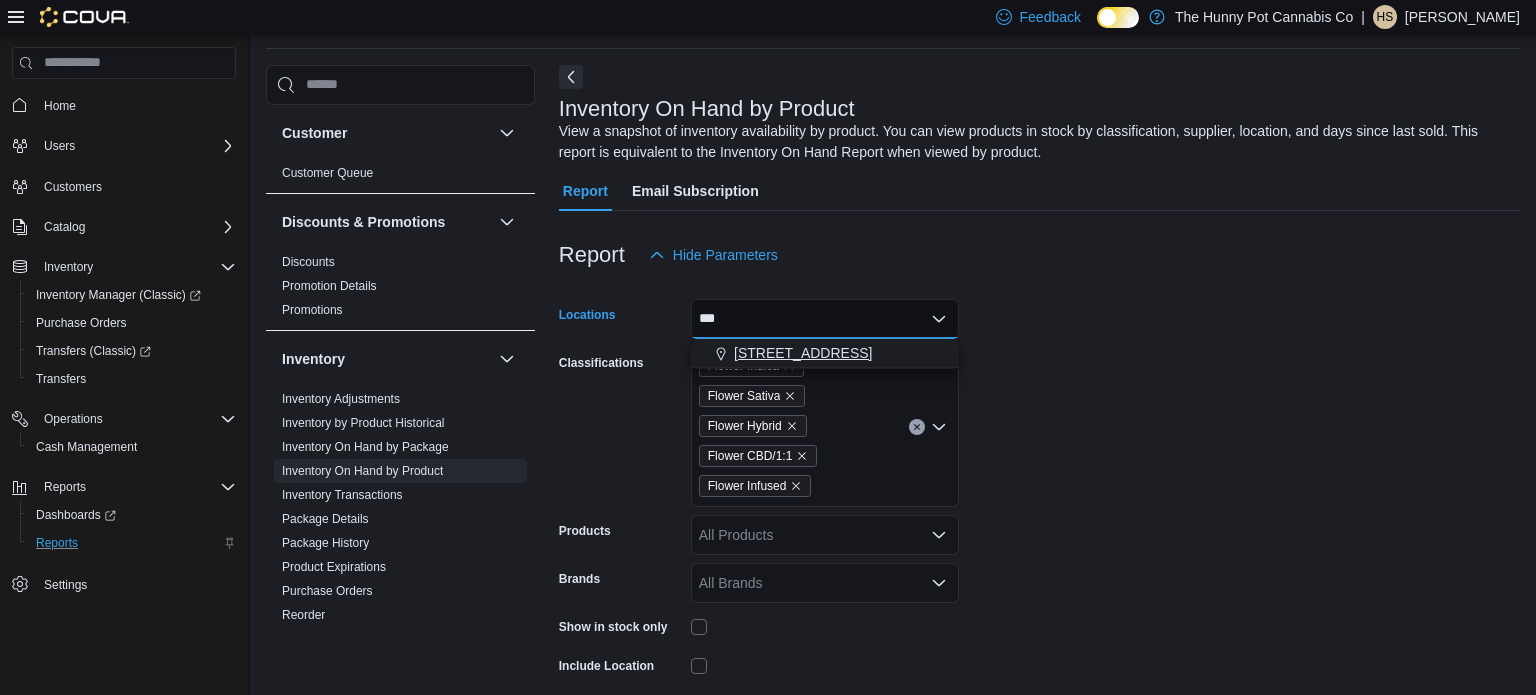 type on "***" 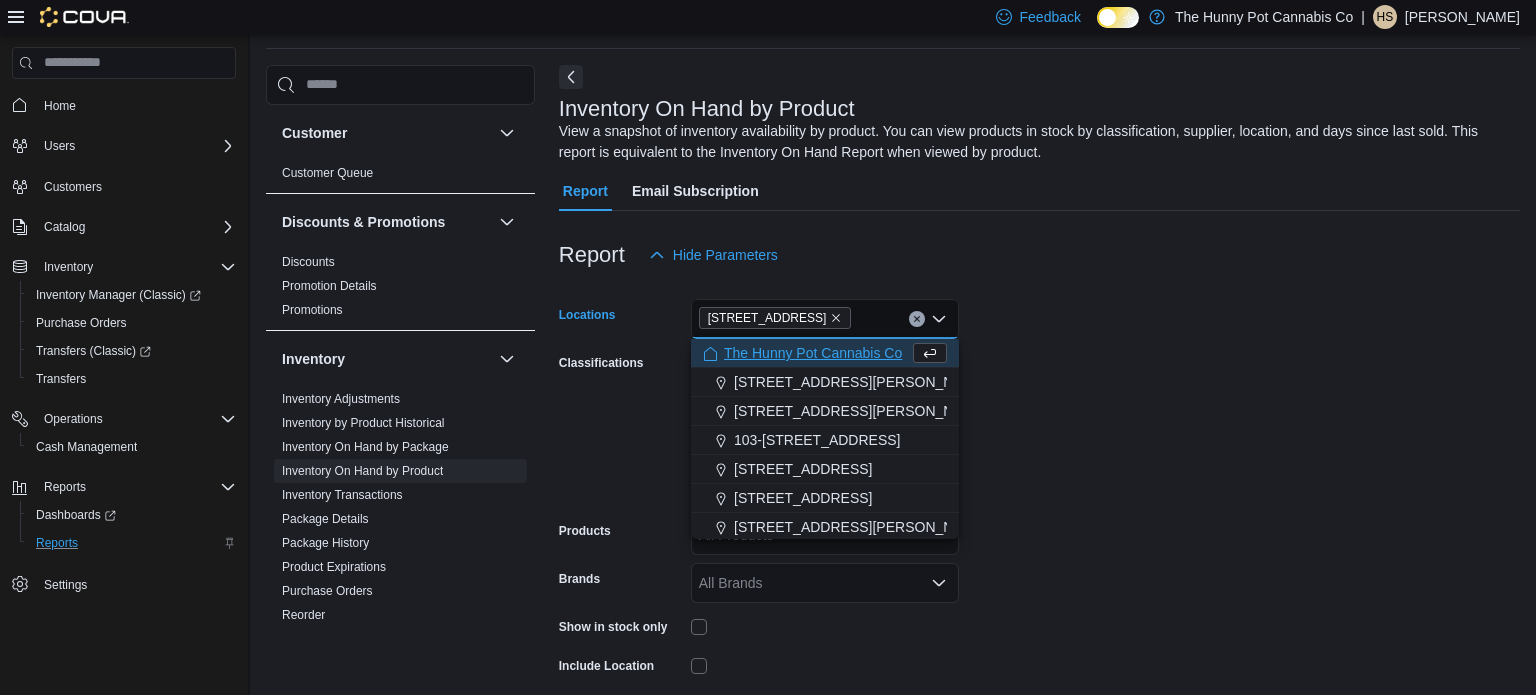 click on "The Hunny Pot Cannabis Co" at bounding box center [813, 353] 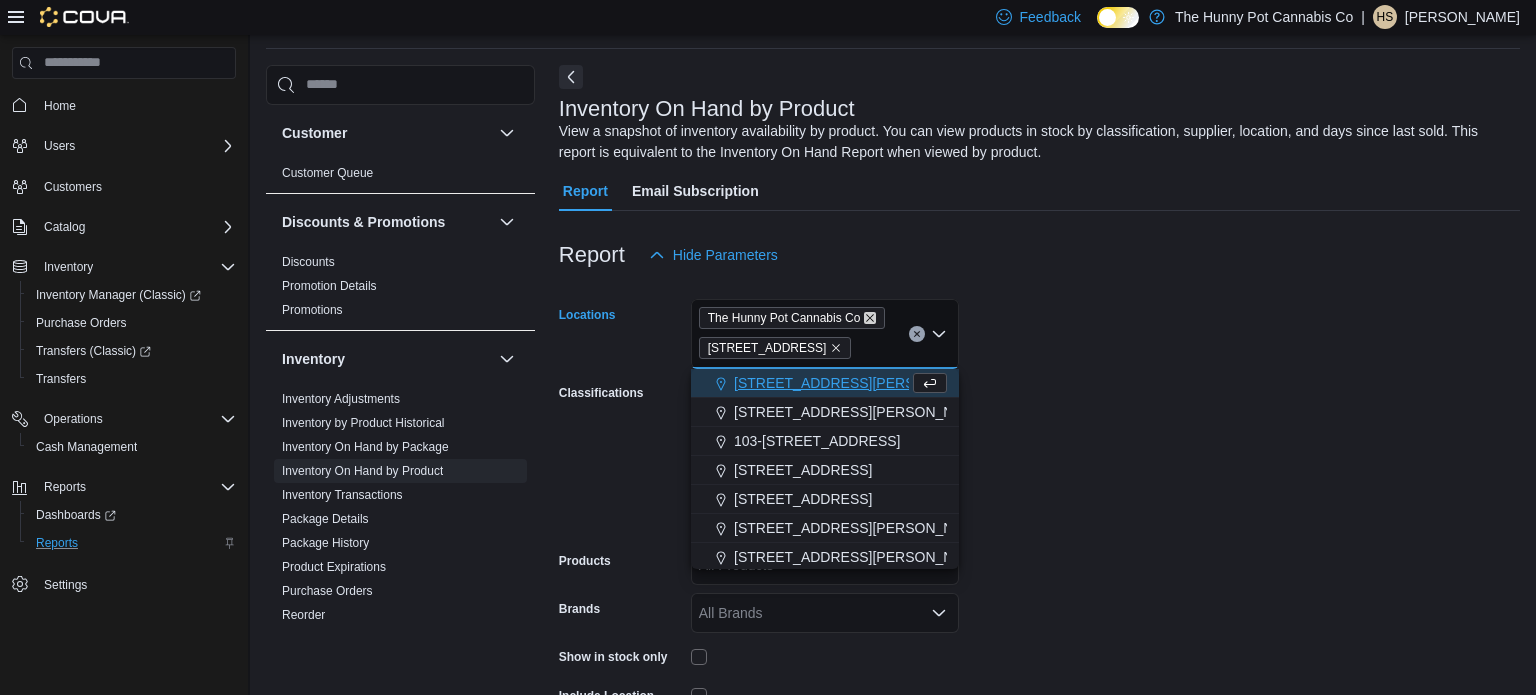 click 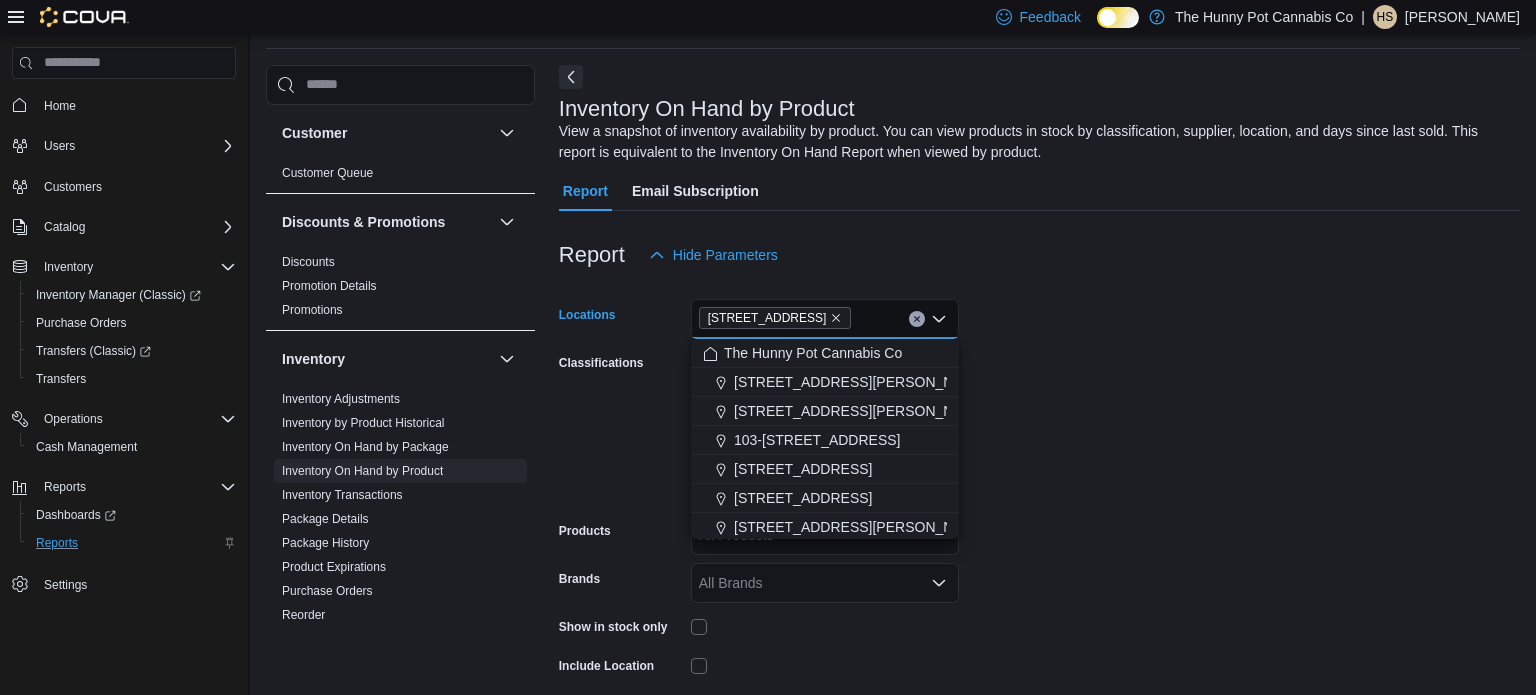 click on "Locations [STREET_ADDRESS][PERSON_NAME] Selected. 145 Silver Reign Dr. Press Backspace to delete [STREET_ADDRESS] All Locations. Type some text or, to display a list of choices, press Down Arrow. To exit the list of choices, press Escape. Classifications Flower Indica Flower Sativa Flower Hybrid Flower CBD/1:1 Flower Infused Products All Products Brands All Brands Show in stock only Include Location Include Room Include Archived Export  Run Report" at bounding box center [1039, 545] 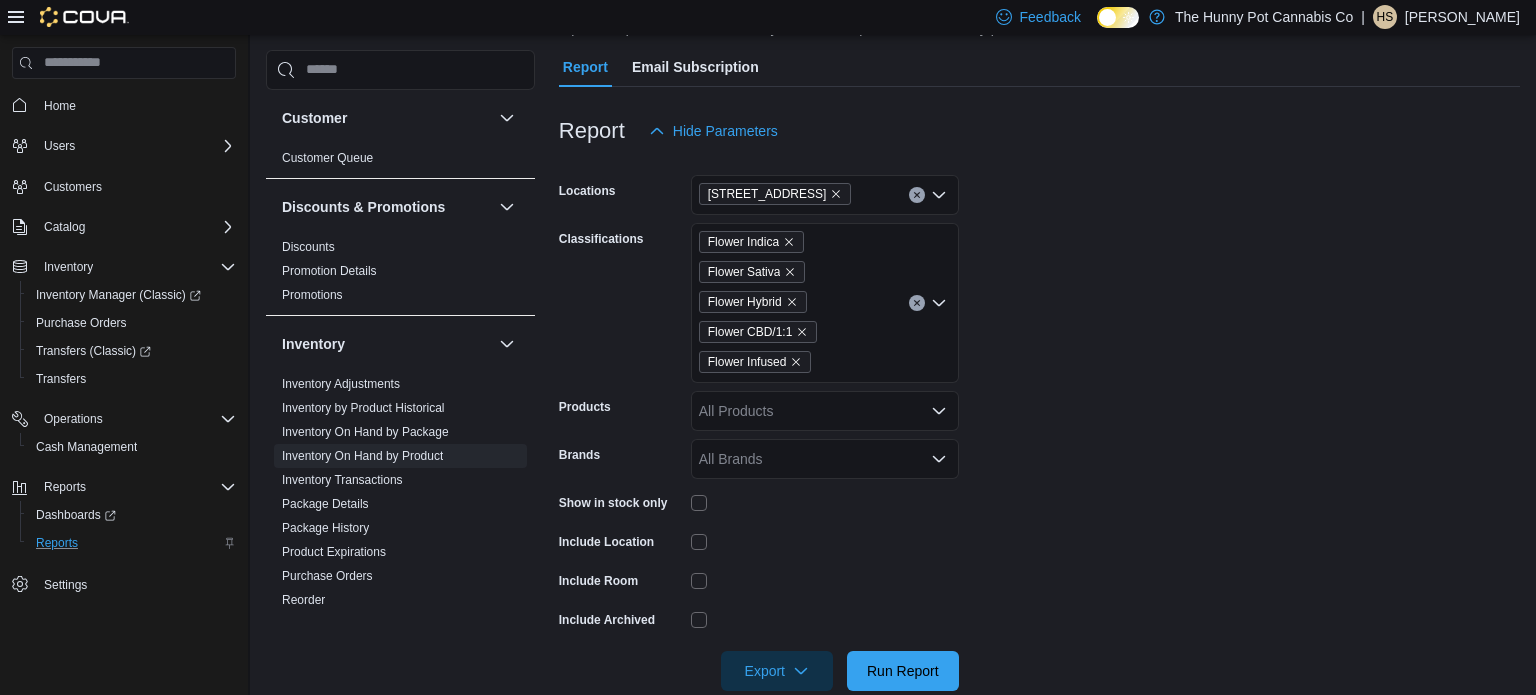 scroll, scrollTop: 226, scrollLeft: 0, axis: vertical 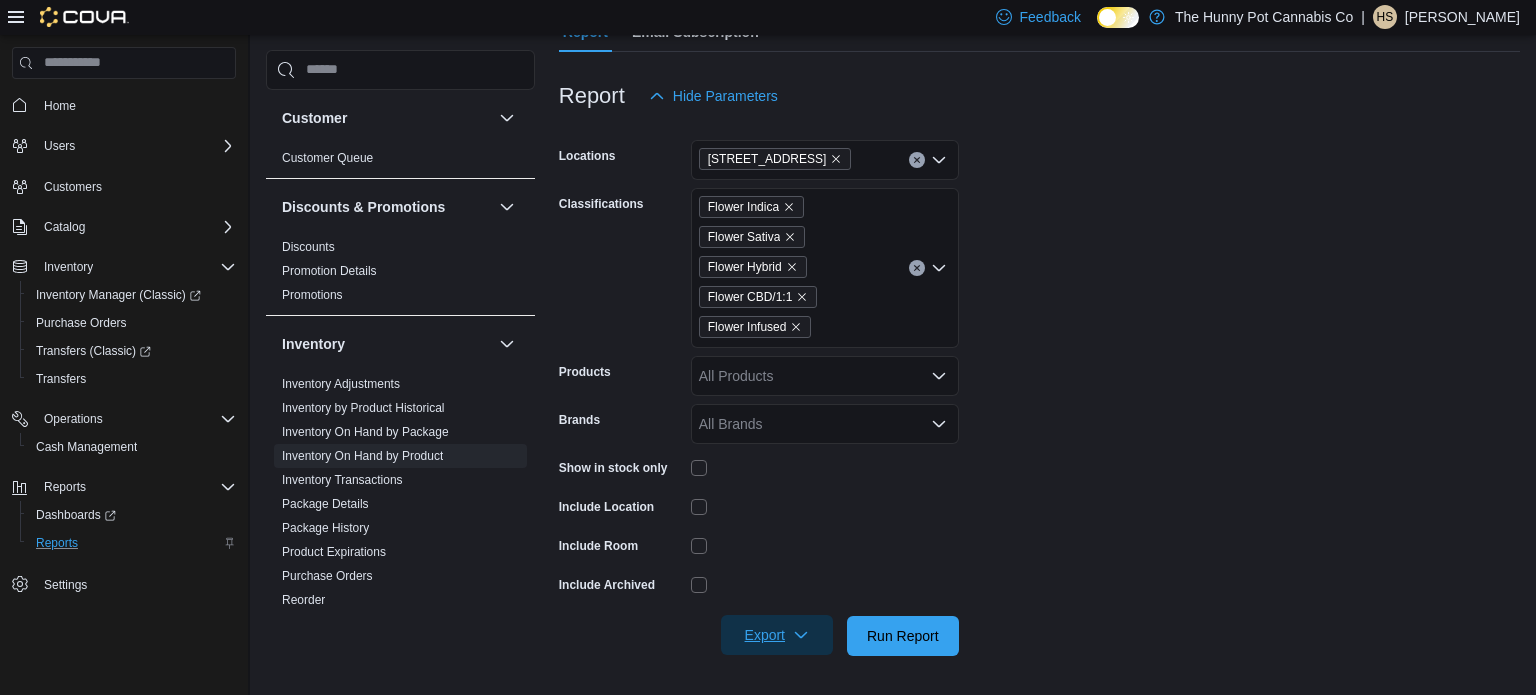 click on "Export" at bounding box center [777, 635] 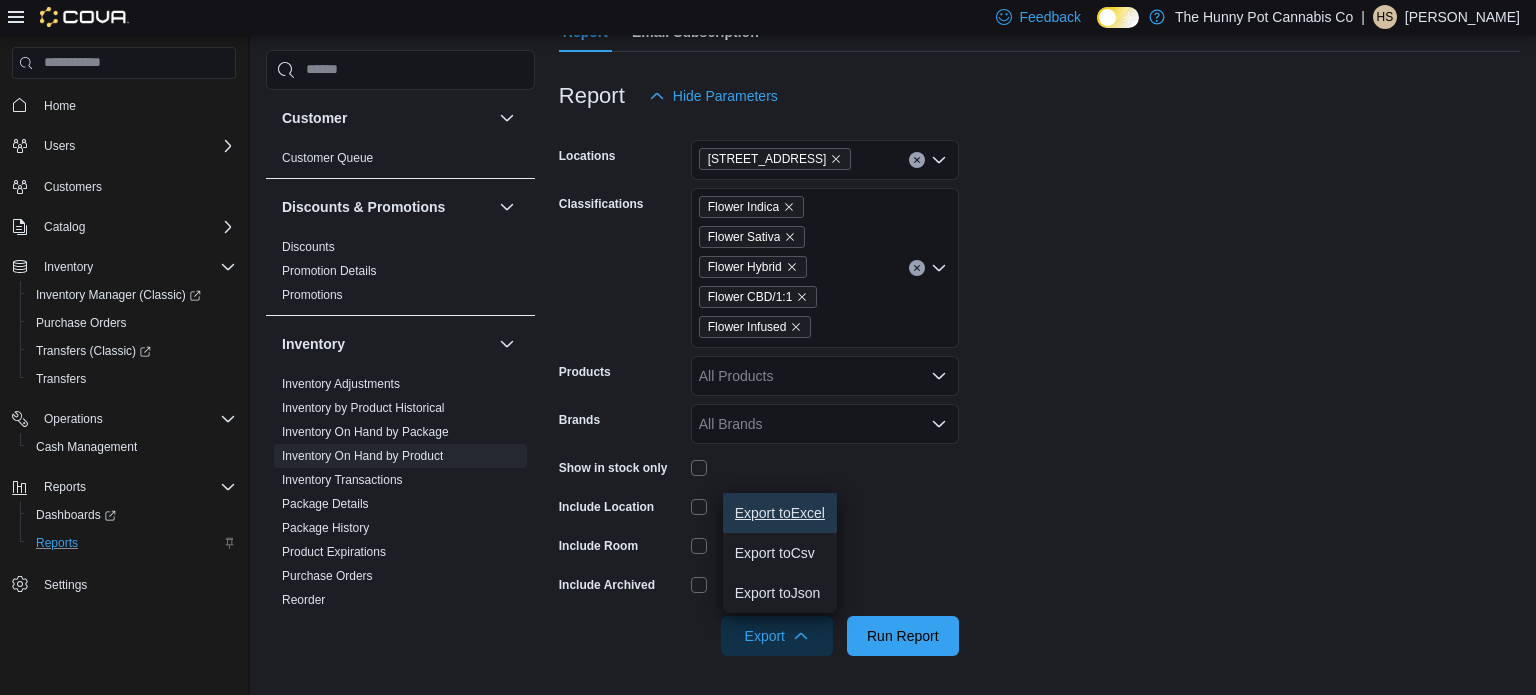click on "Export to  Excel" at bounding box center [780, 513] 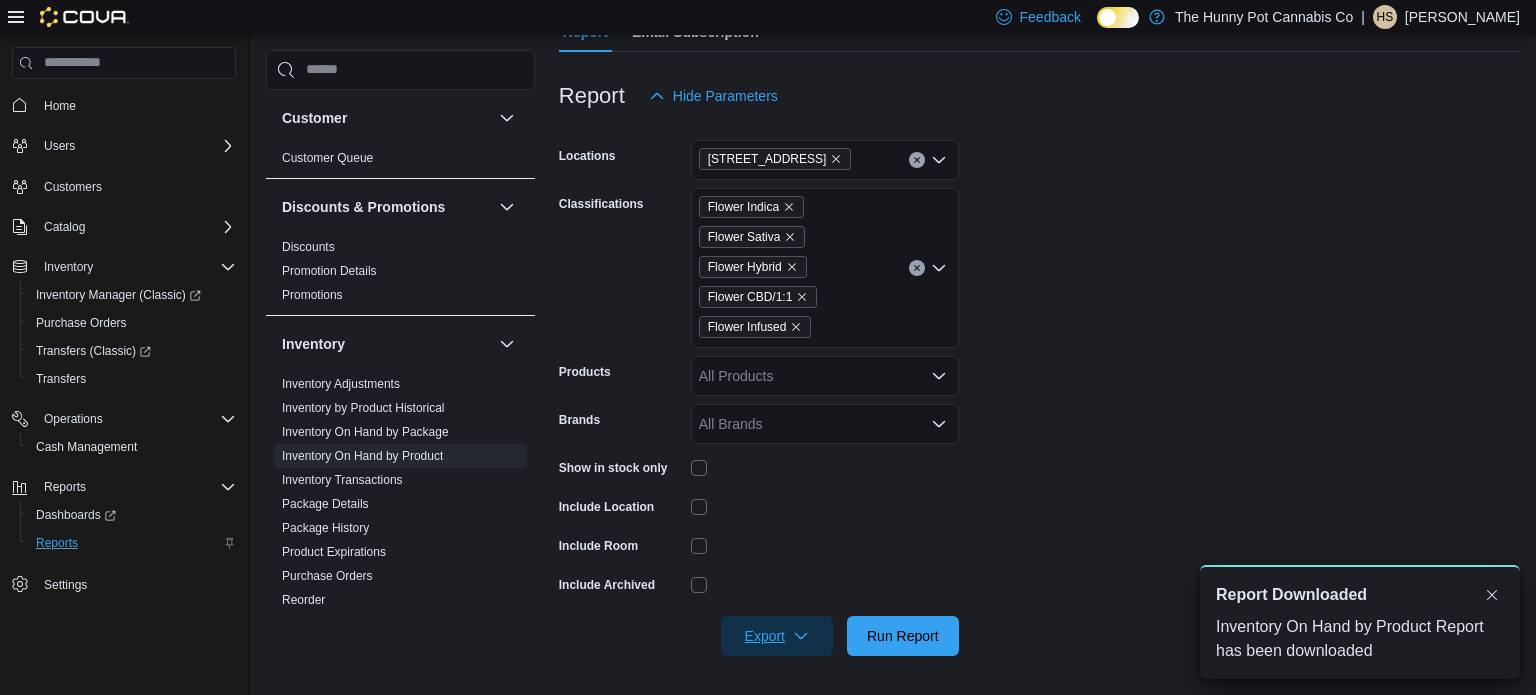 scroll, scrollTop: 0, scrollLeft: 0, axis: both 